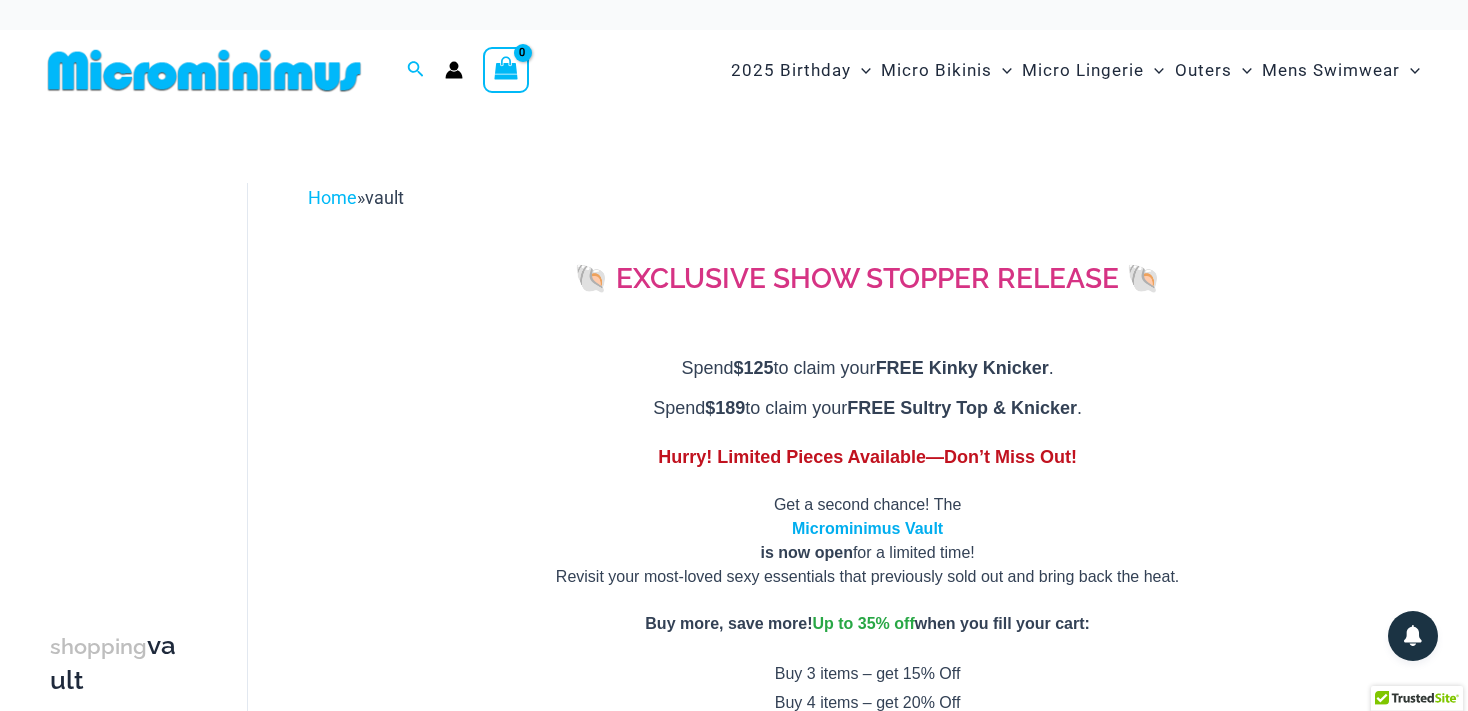 scroll, scrollTop: 0, scrollLeft: 0, axis: both 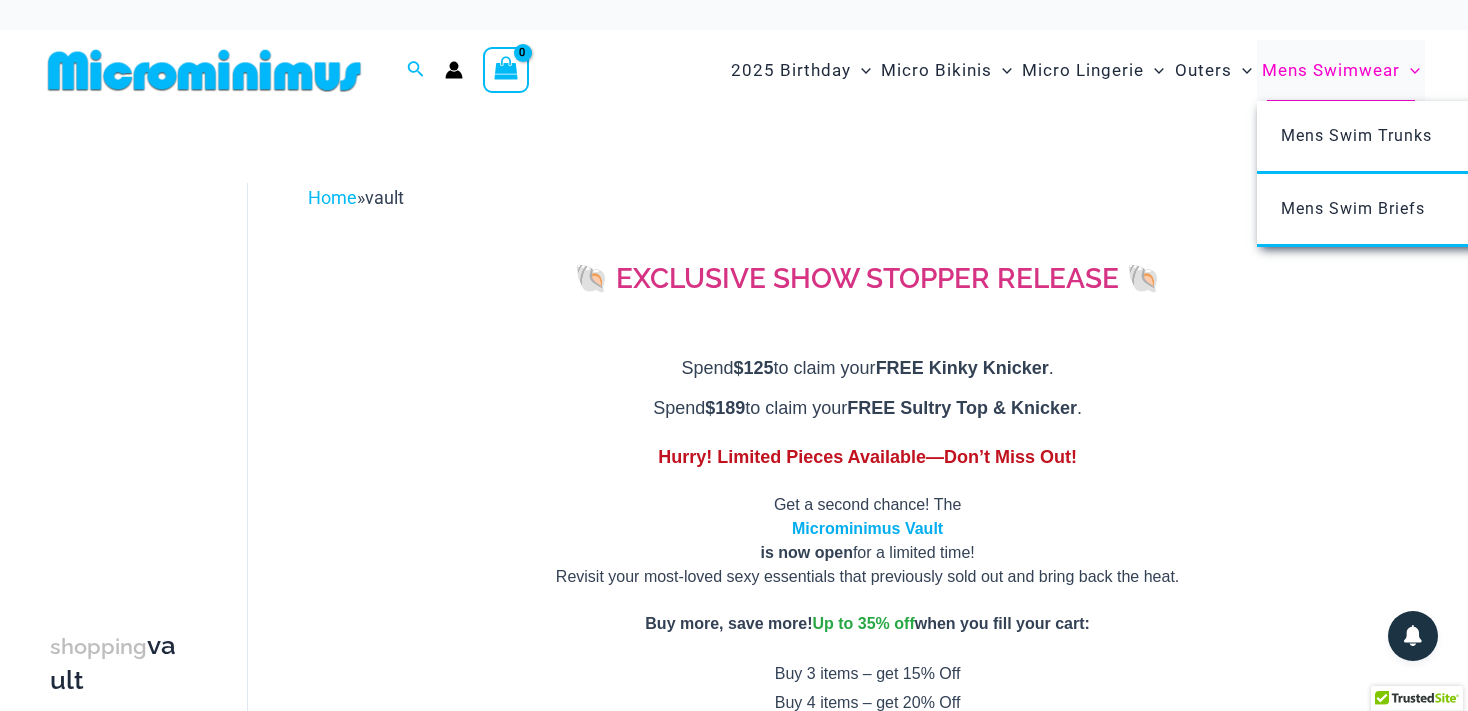 click on "Mens Swimwear" at bounding box center [1331, 70] 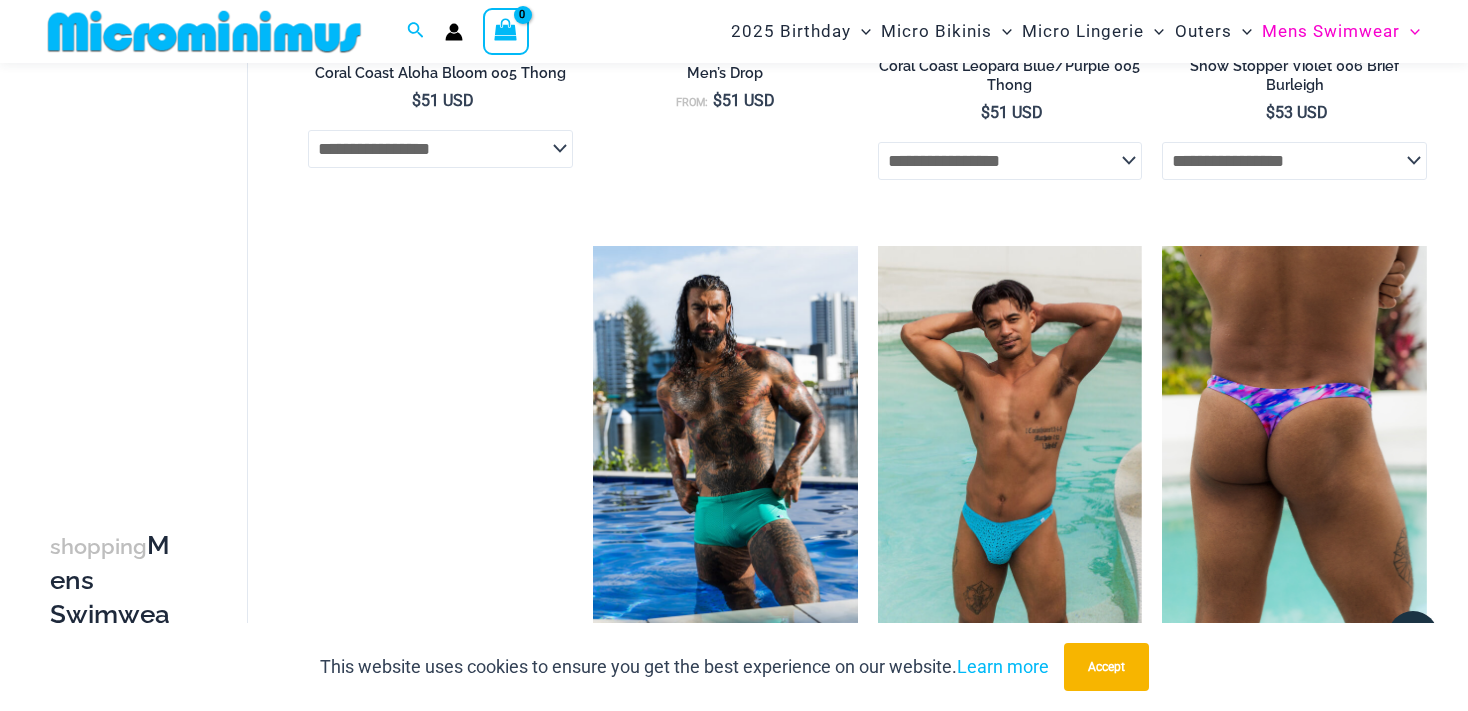 scroll, scrollTop: 2833, scrollLeft: 0, axis: vertical 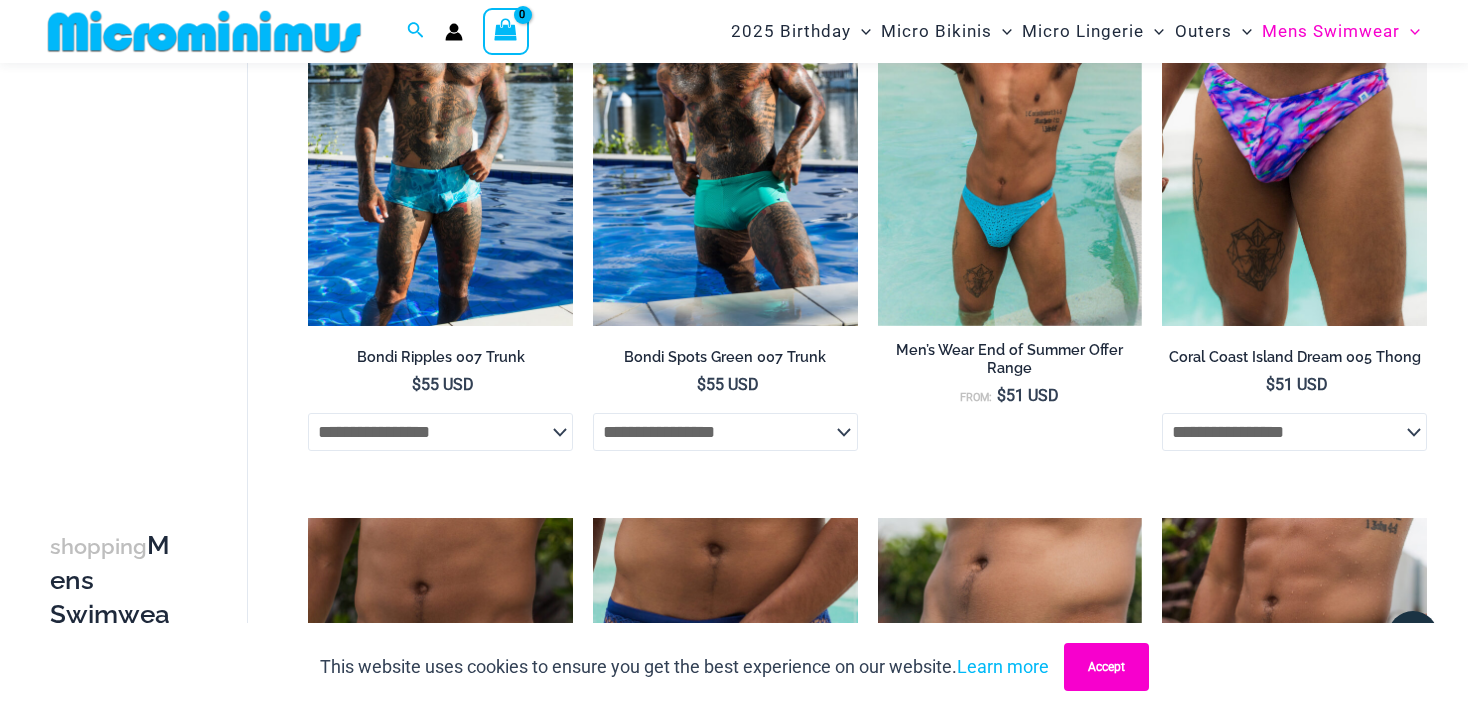 click on "Accept" at bounding box center (1106, 667) 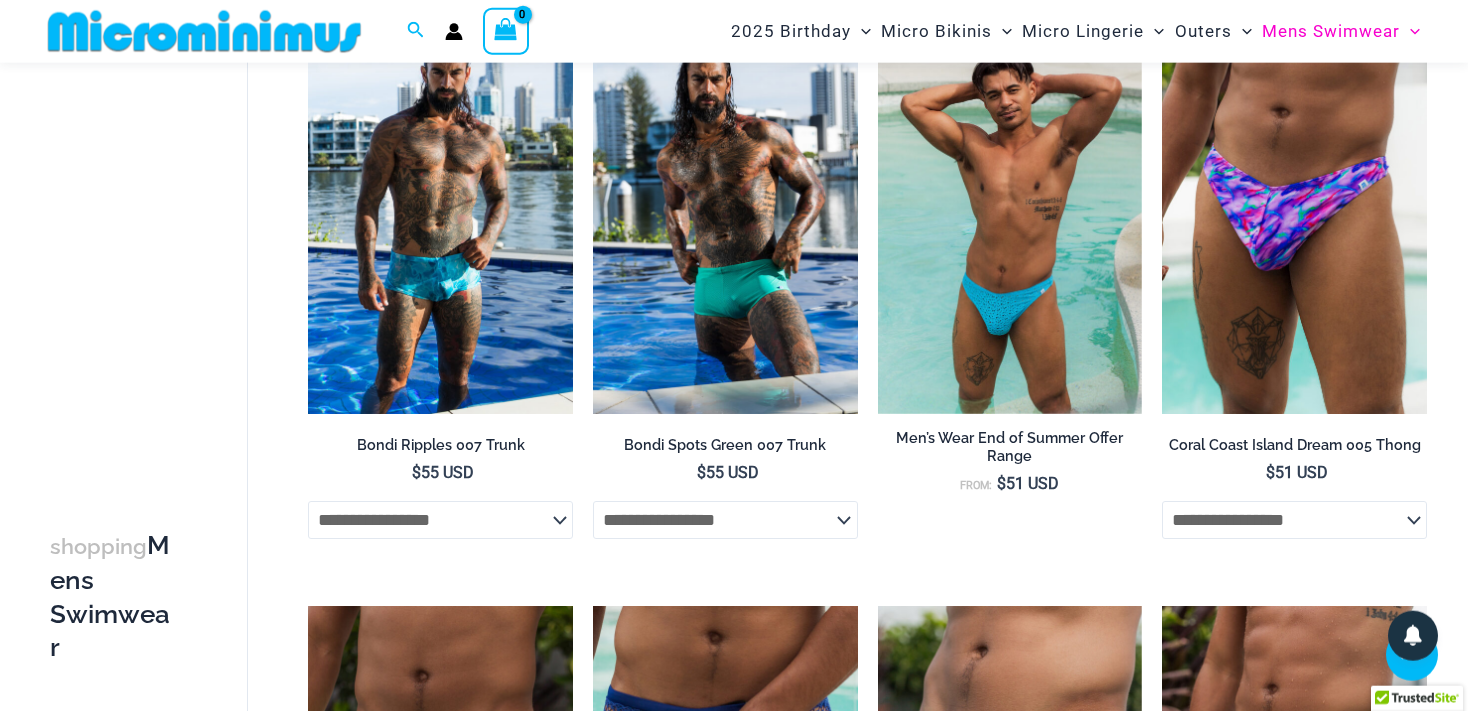 scroll, scrollTop: 3044, scrollLeft: 0, axis: vertical 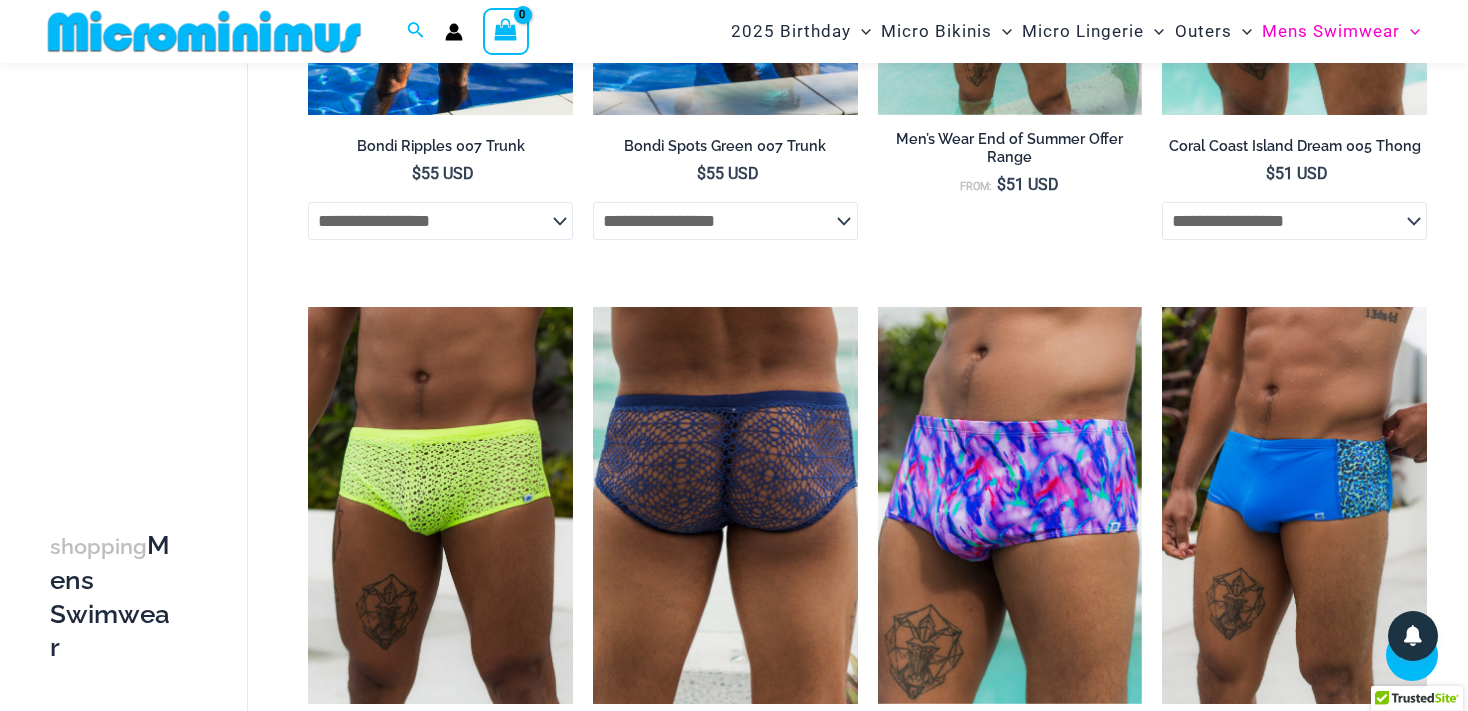 click at bounding box center (725, 505) 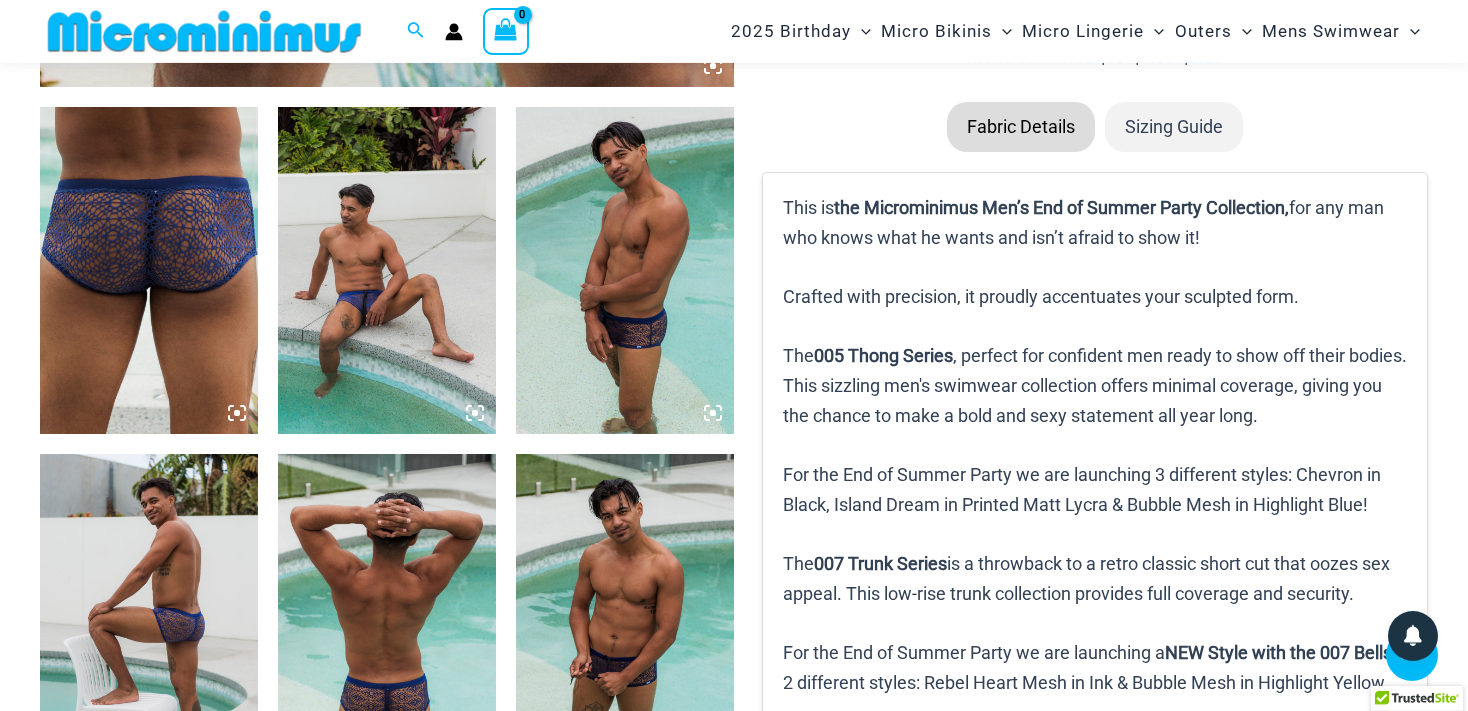 scroll, scrollTop: 1048, scrollLeft: 0, axis: vertical 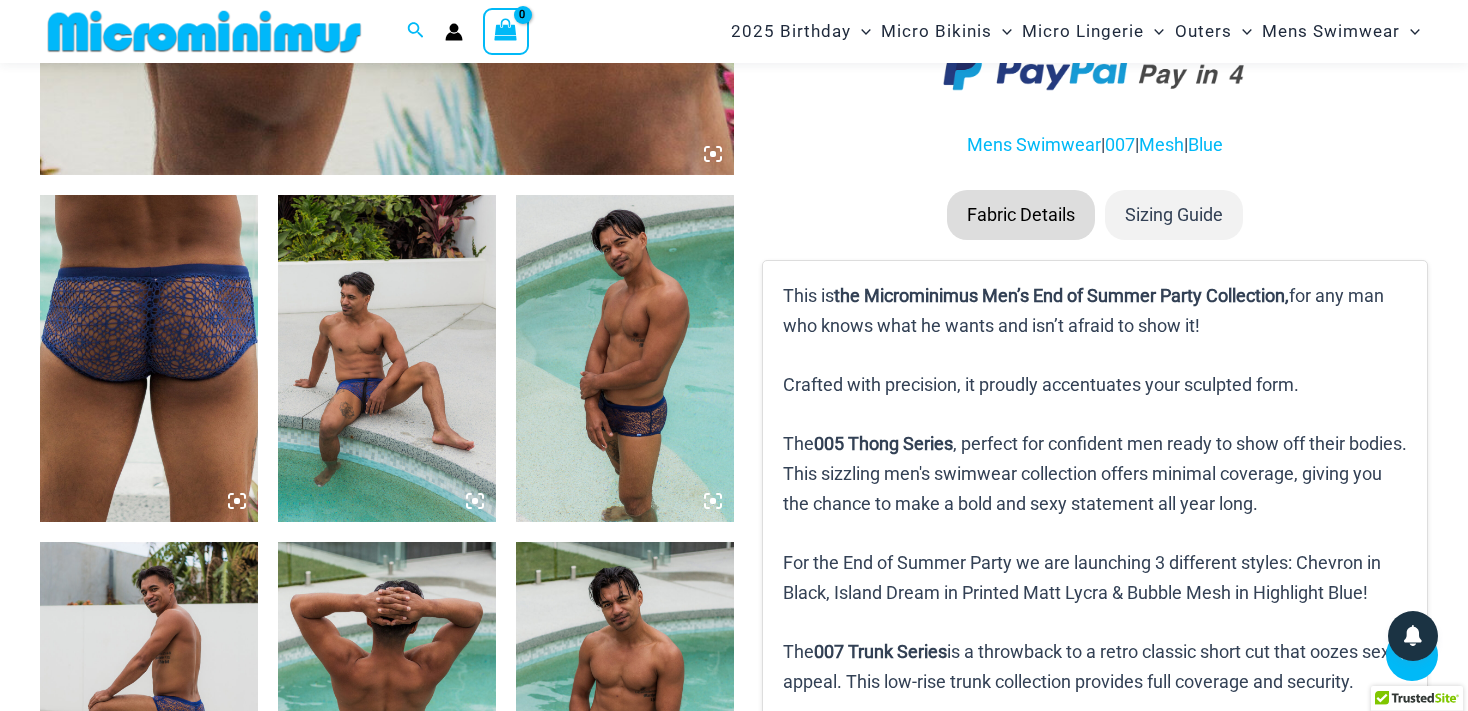click at bounding box center (387, 358) 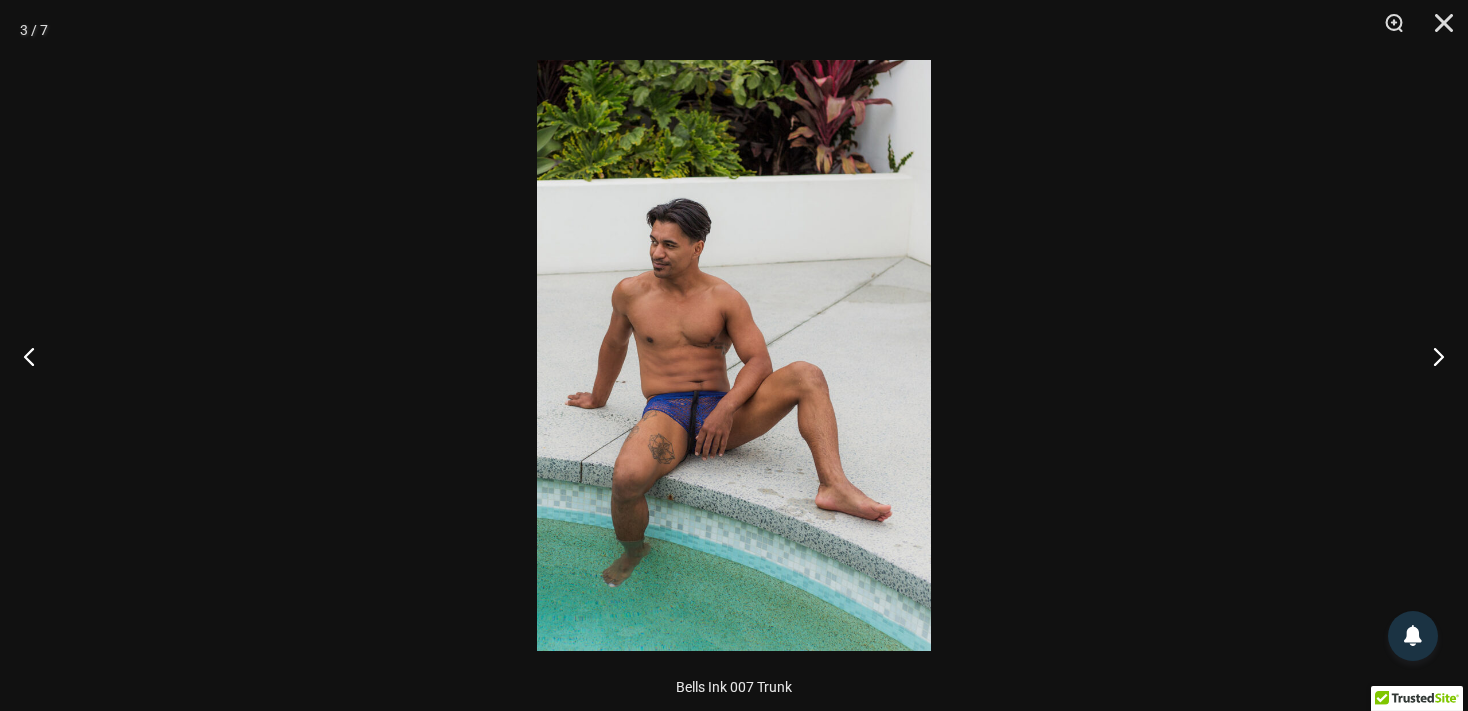 click at bounding box center [734, 355] 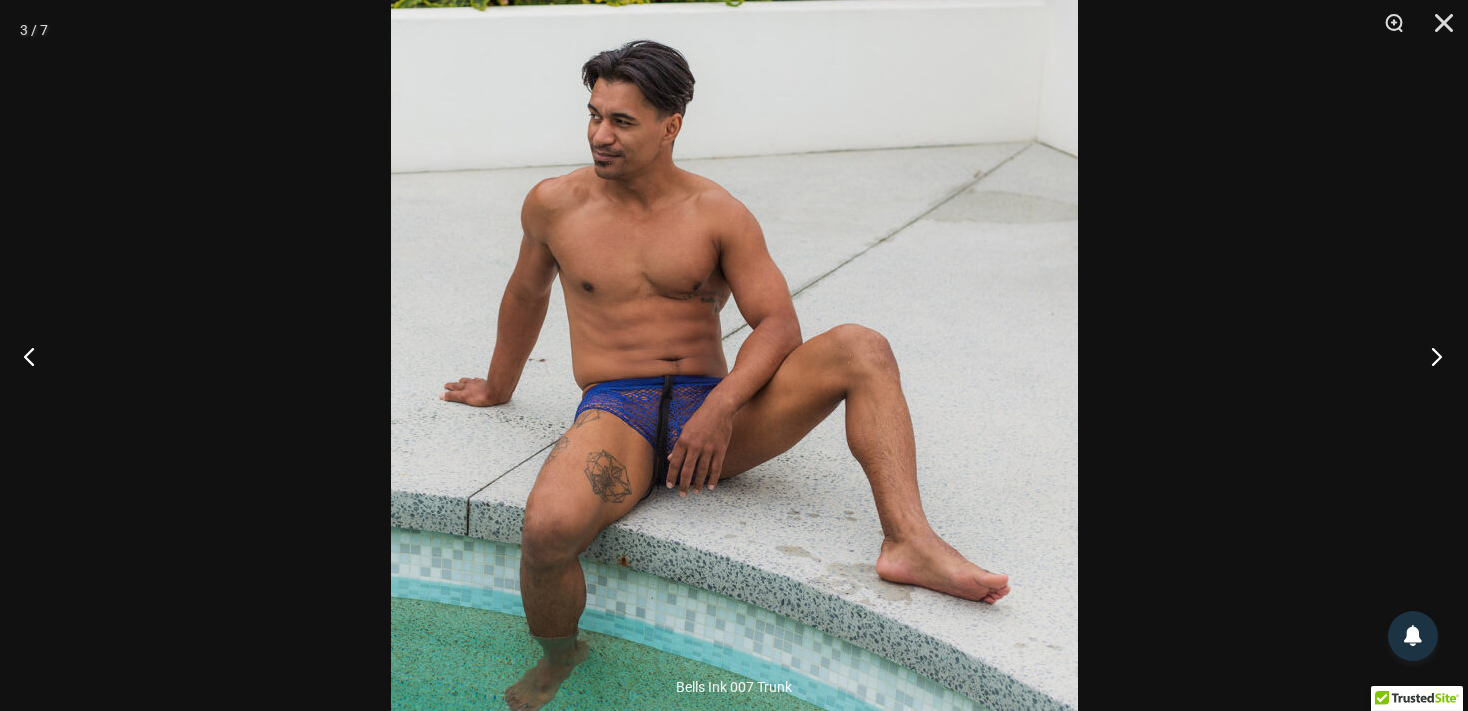 click at bounding box center [1430, 356] 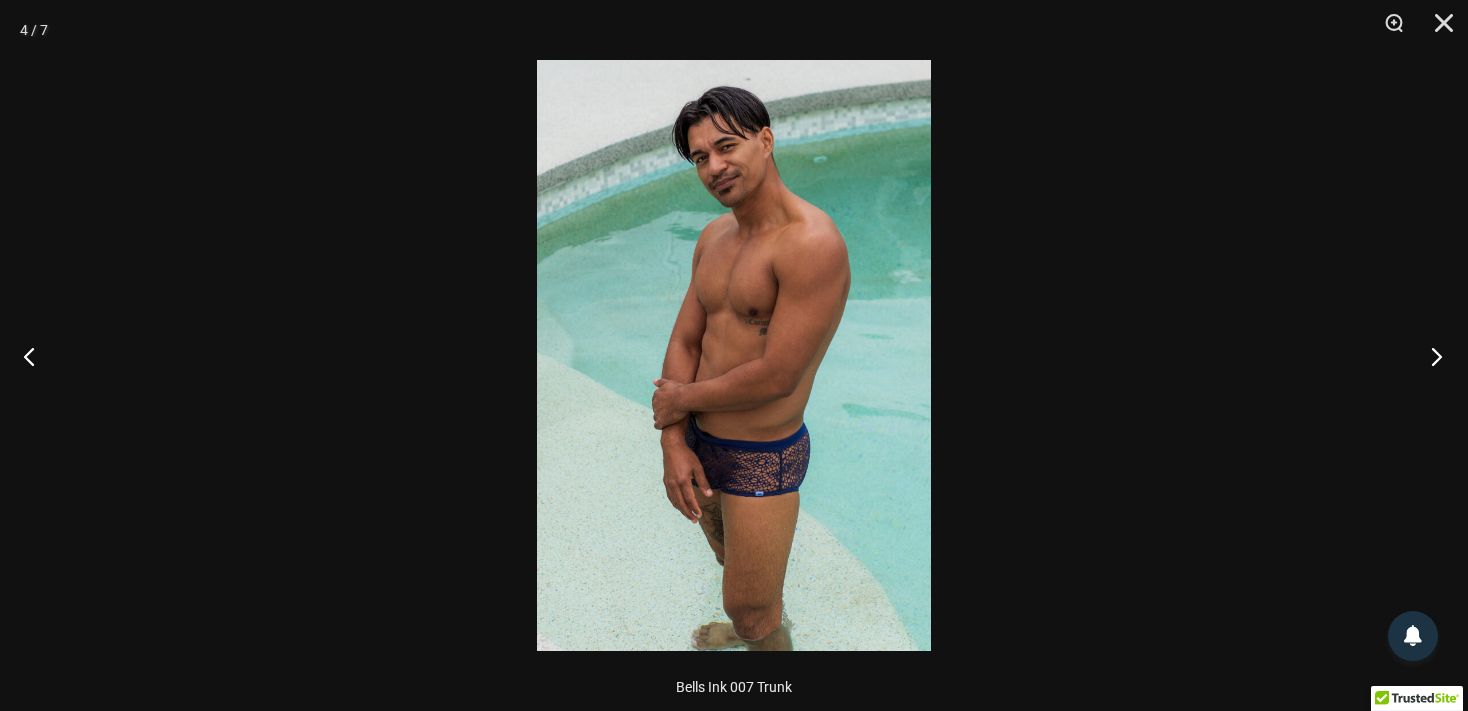 click at bounding box center (1430, 356) 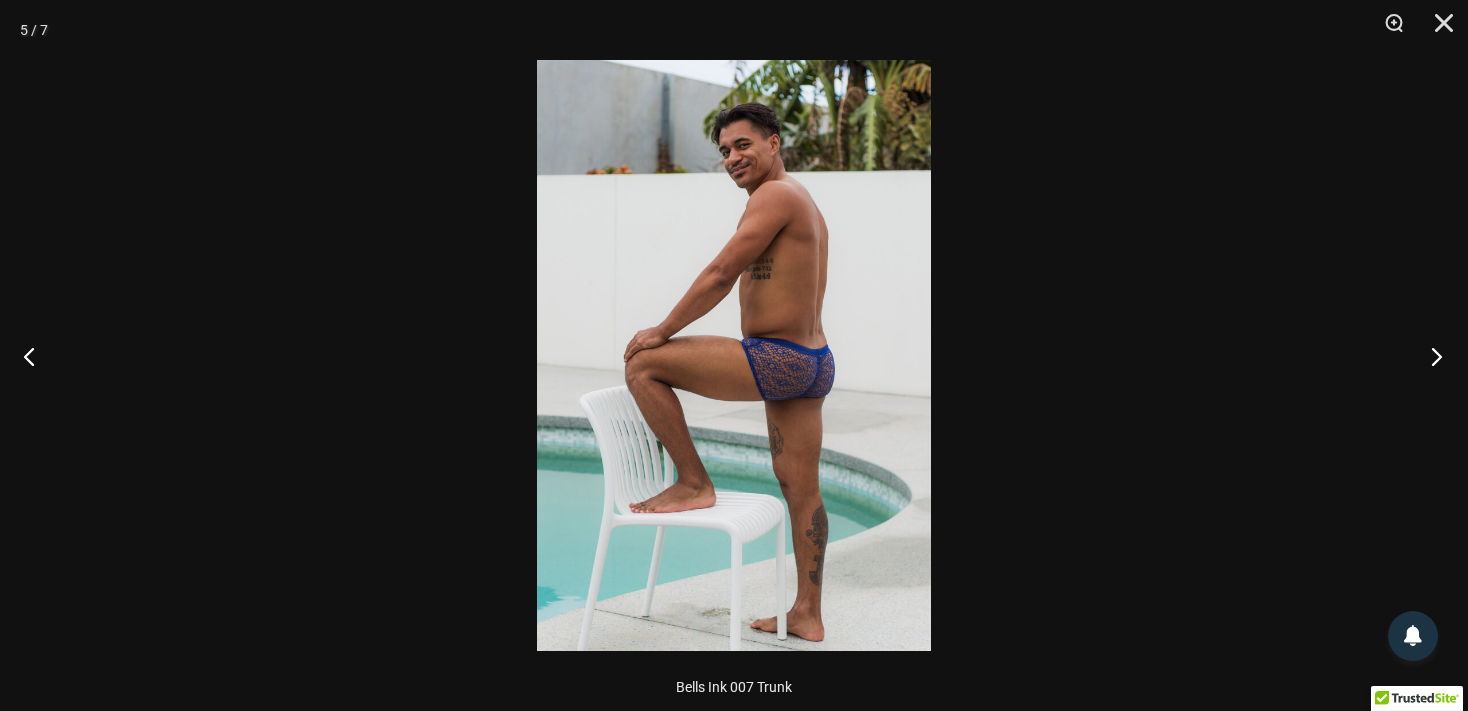 click at bounding box center [1430, 356] 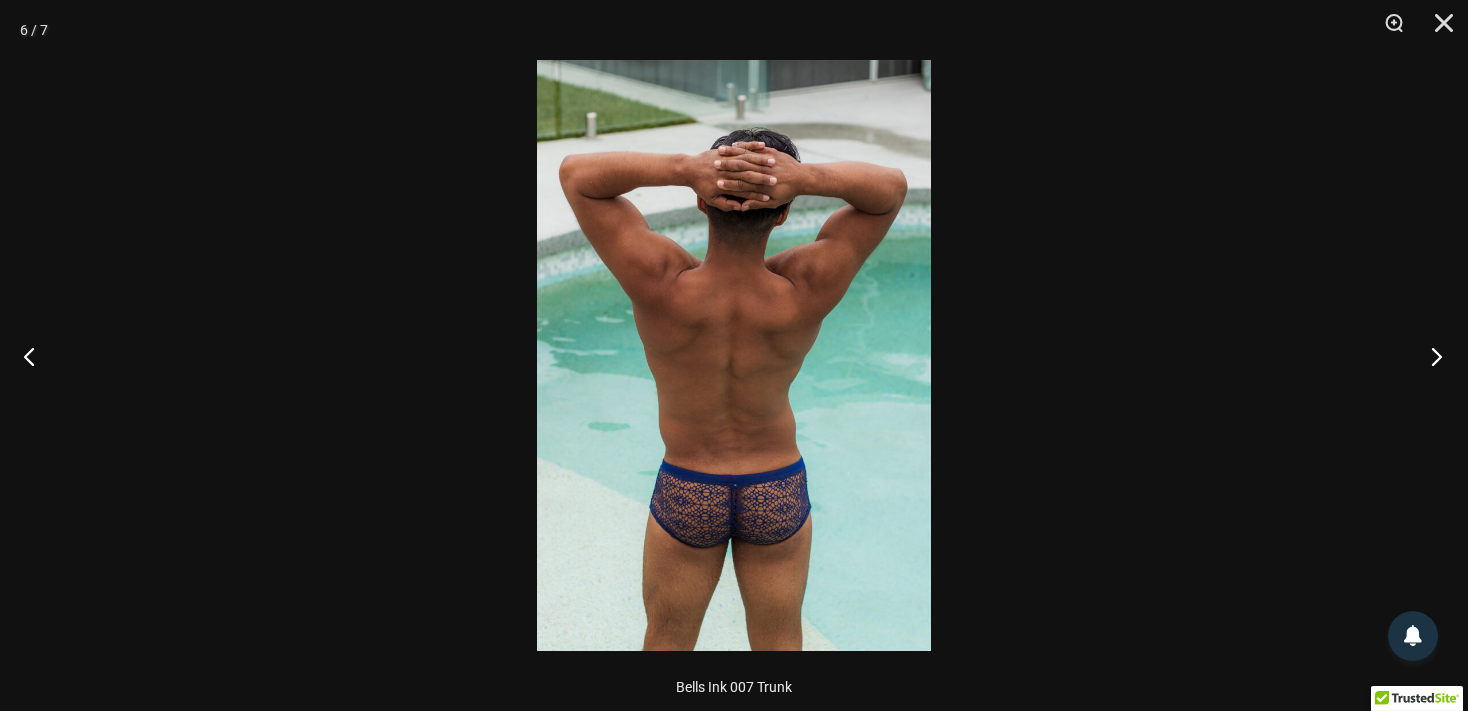 click at bounding box center [1430, 356] 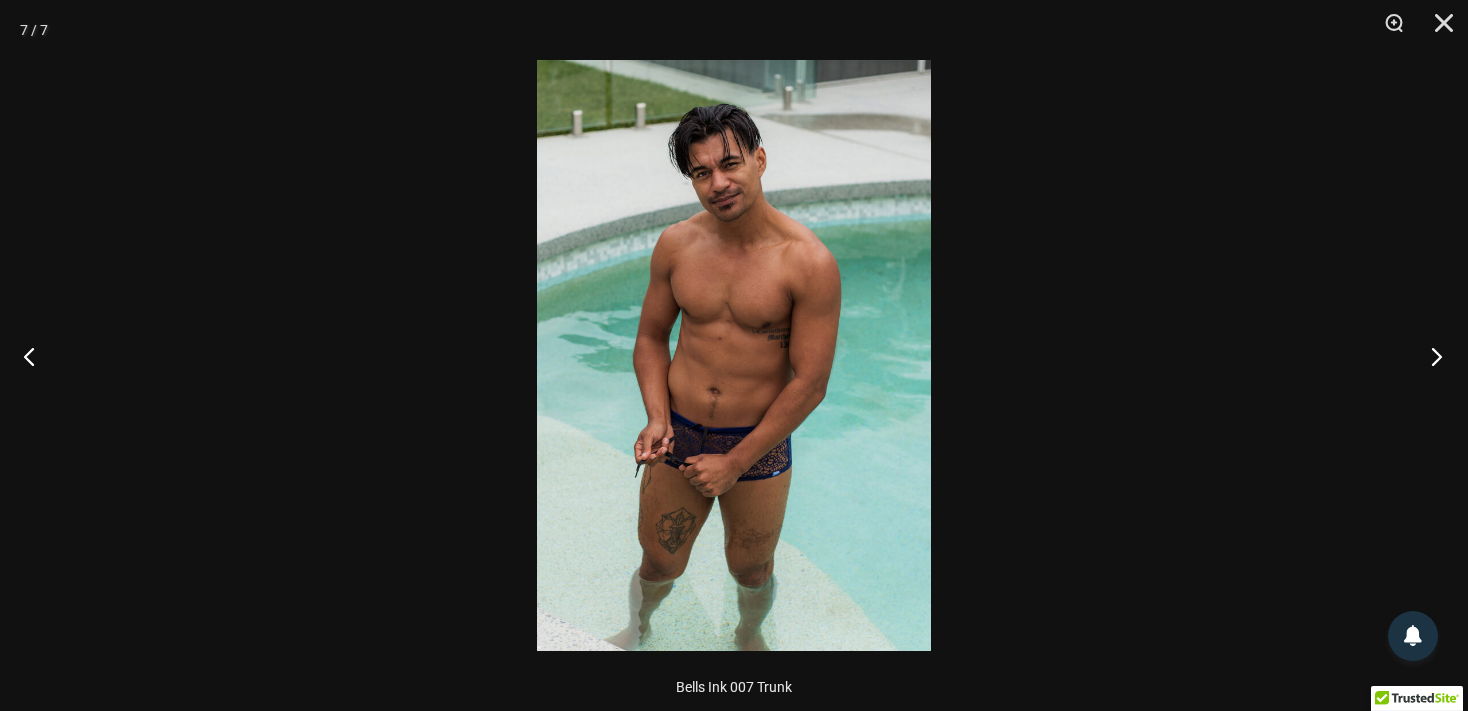 click at bounding box center (1430, 356) 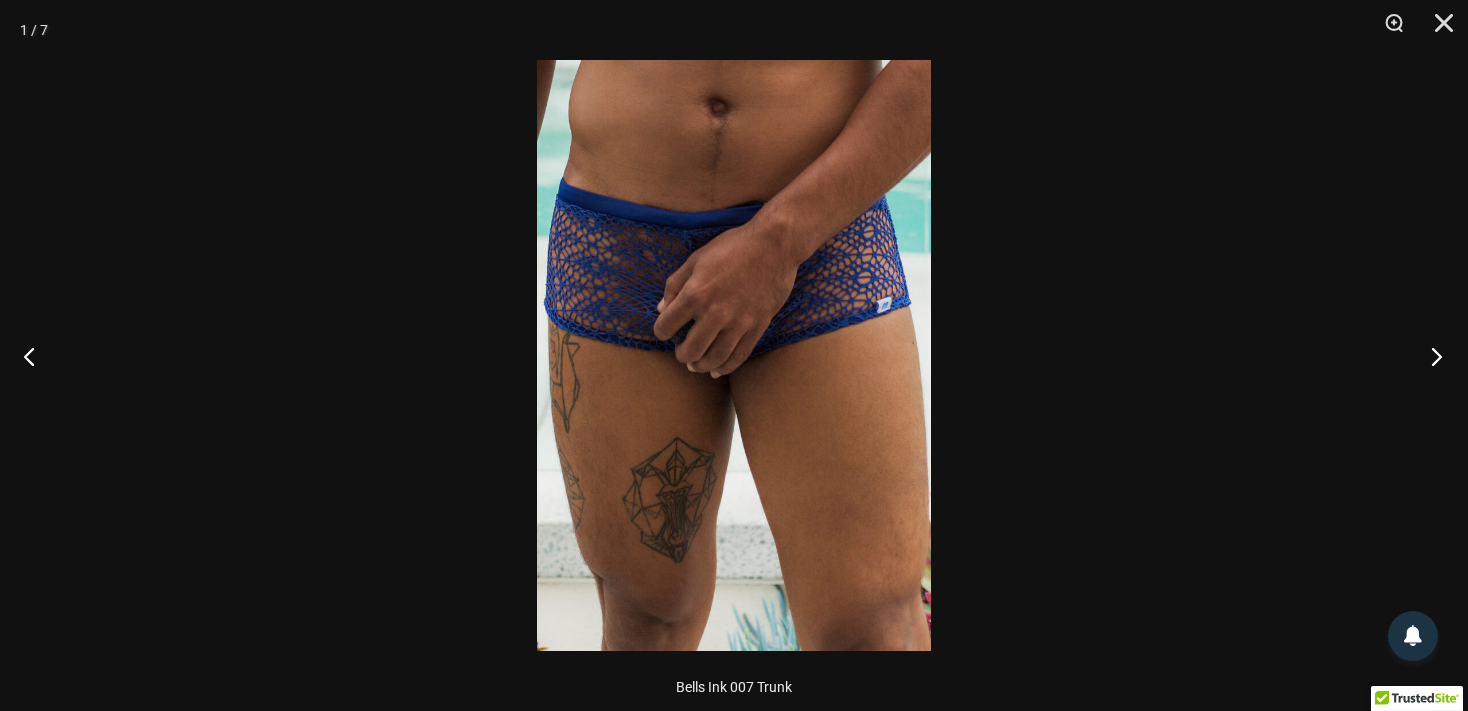 click at bounding box center [1430, 356] 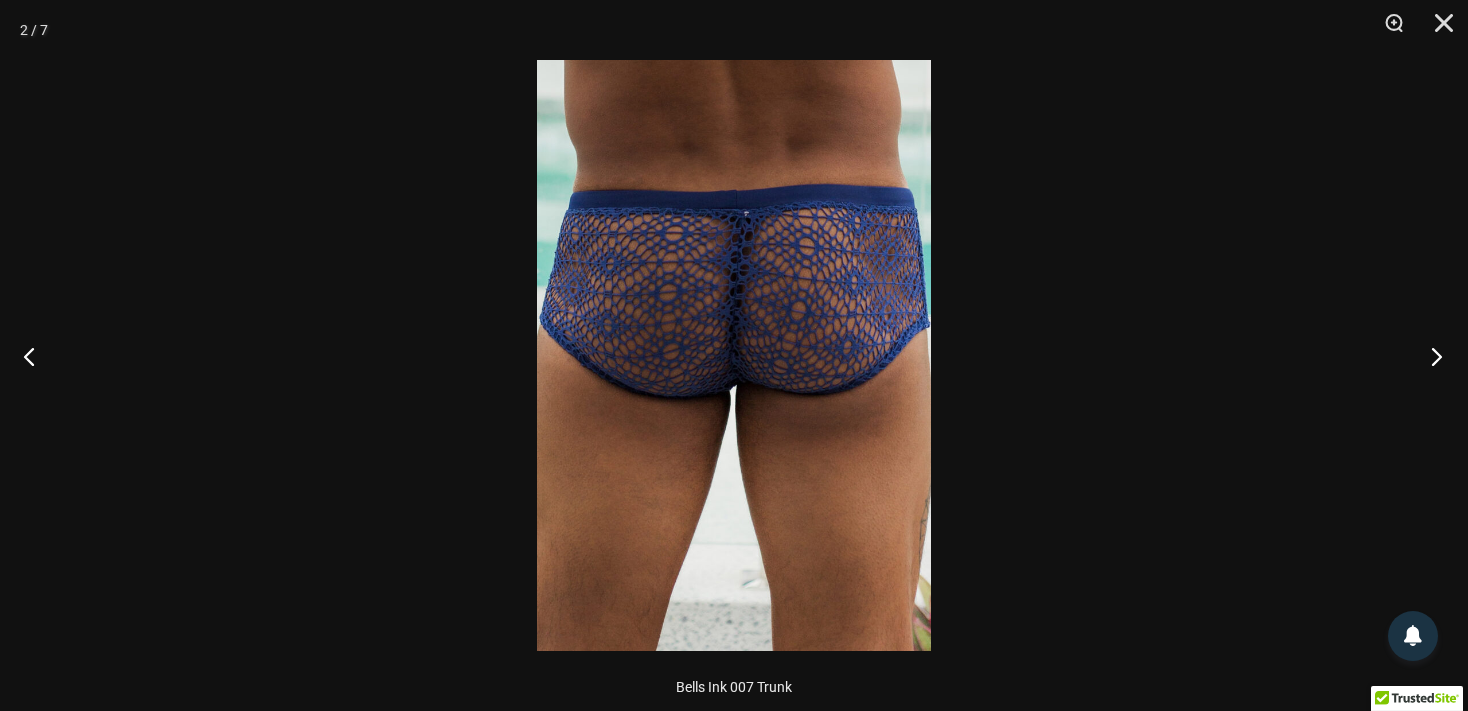 click at bounding box center (1430, 356) 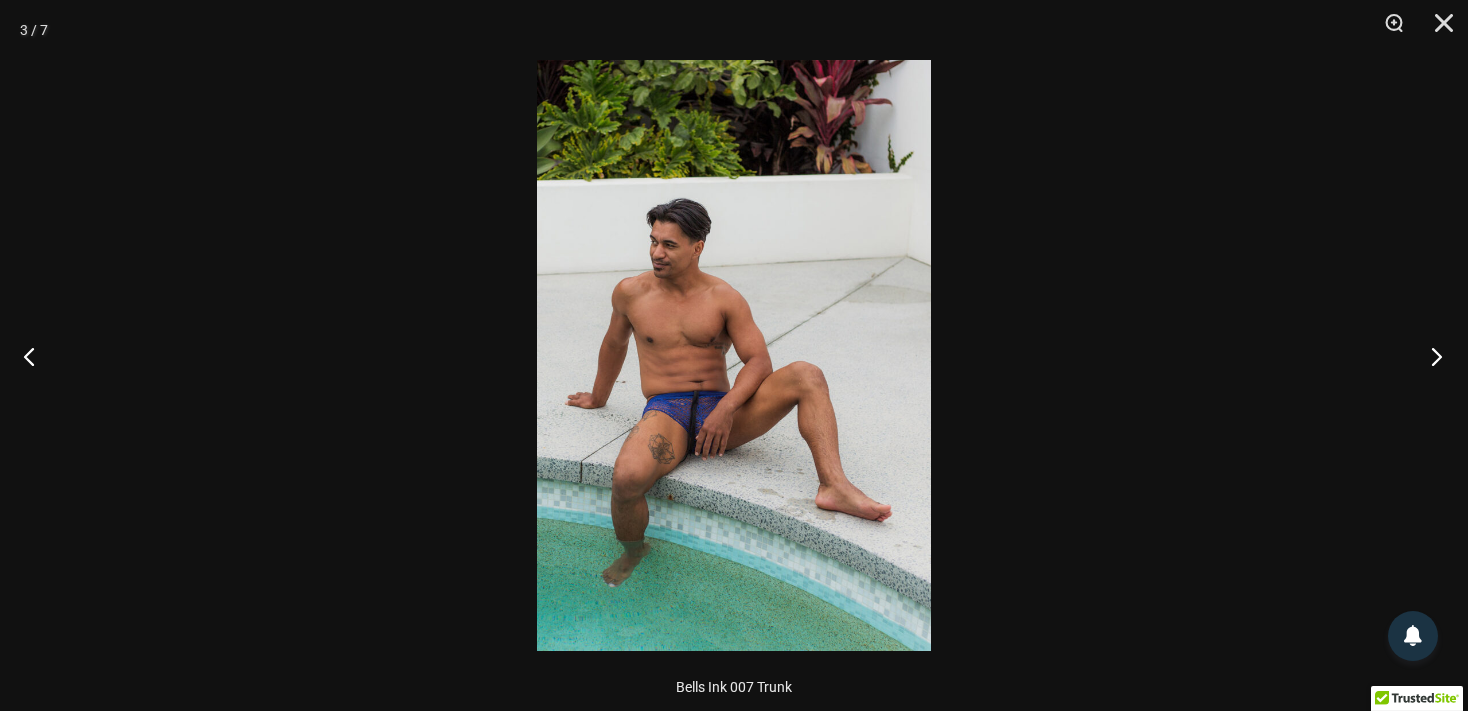 click at bounding box center (1430, 356) 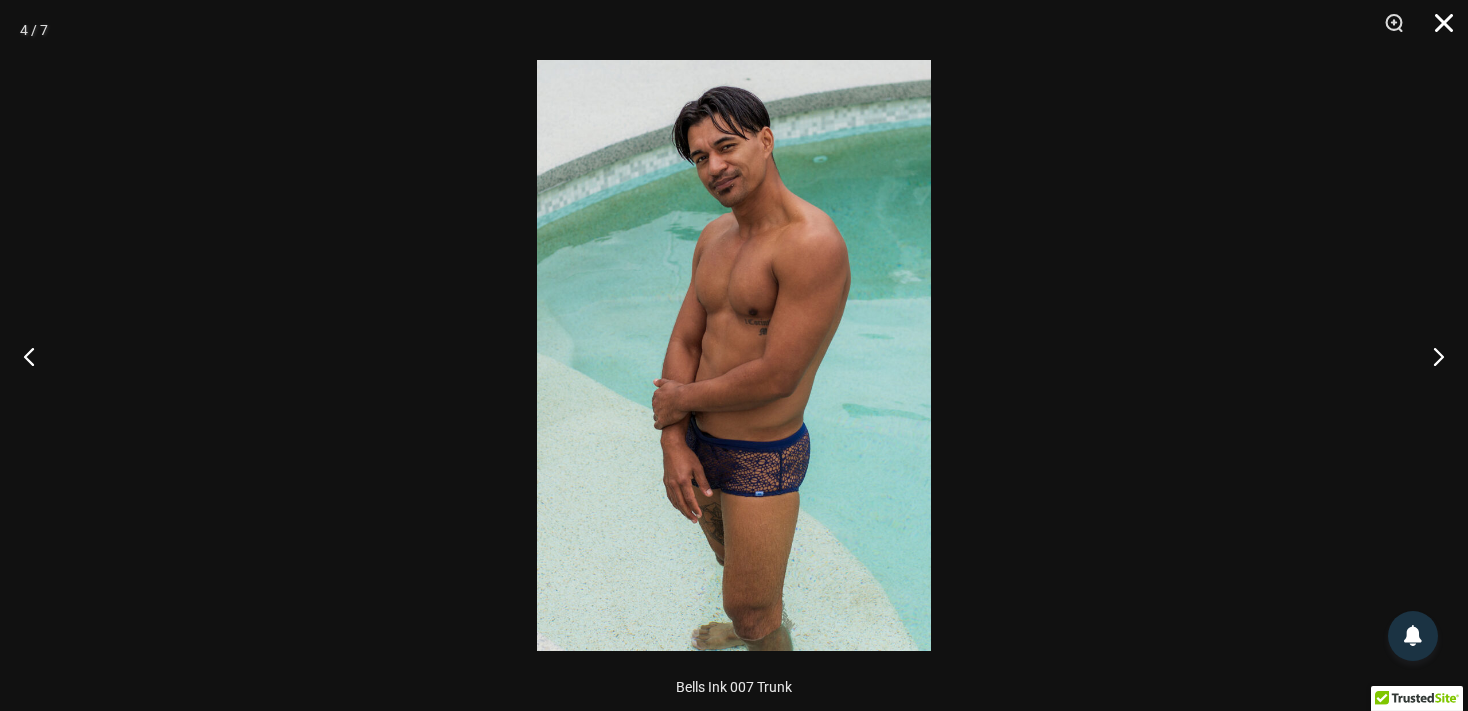 click at bounding box center [1437, 30] 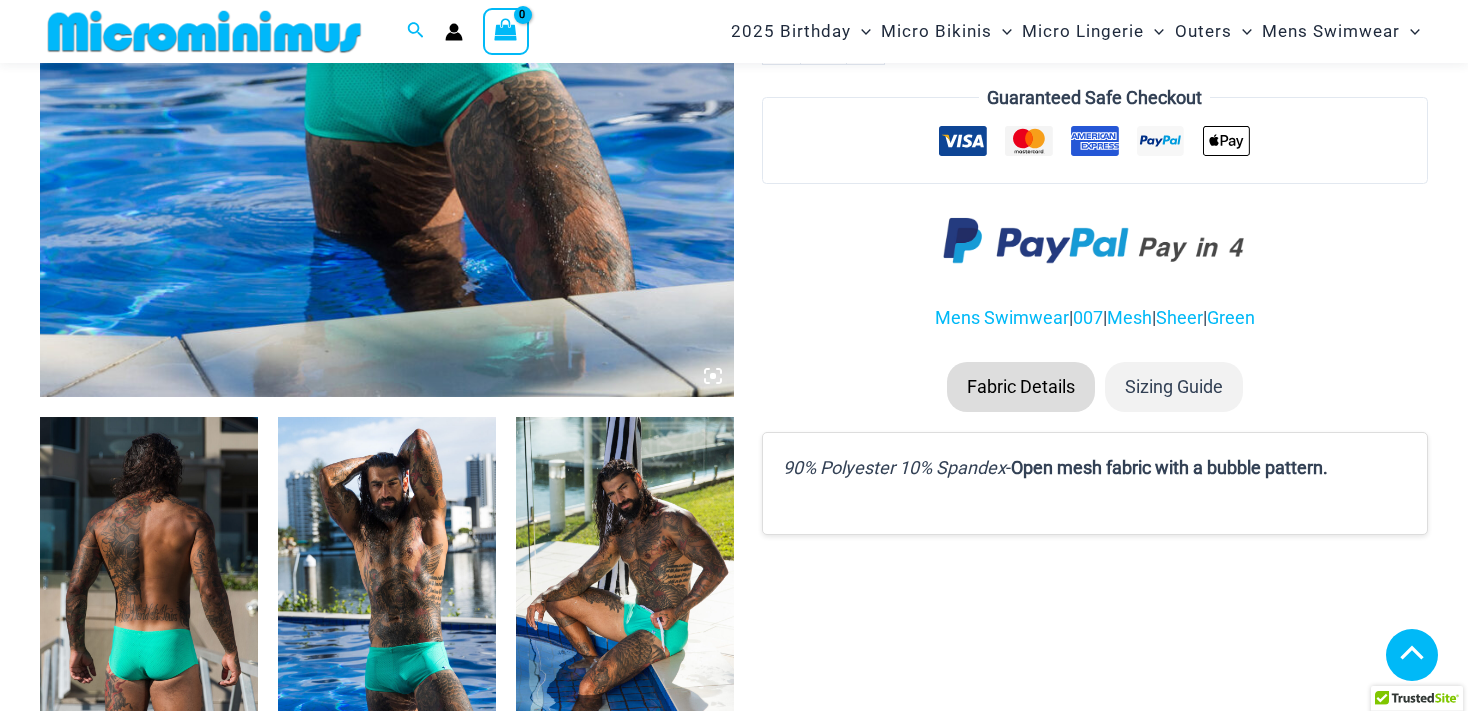 scroll, scrollTop: 1038, scrollLeft: 0, axis: vertical 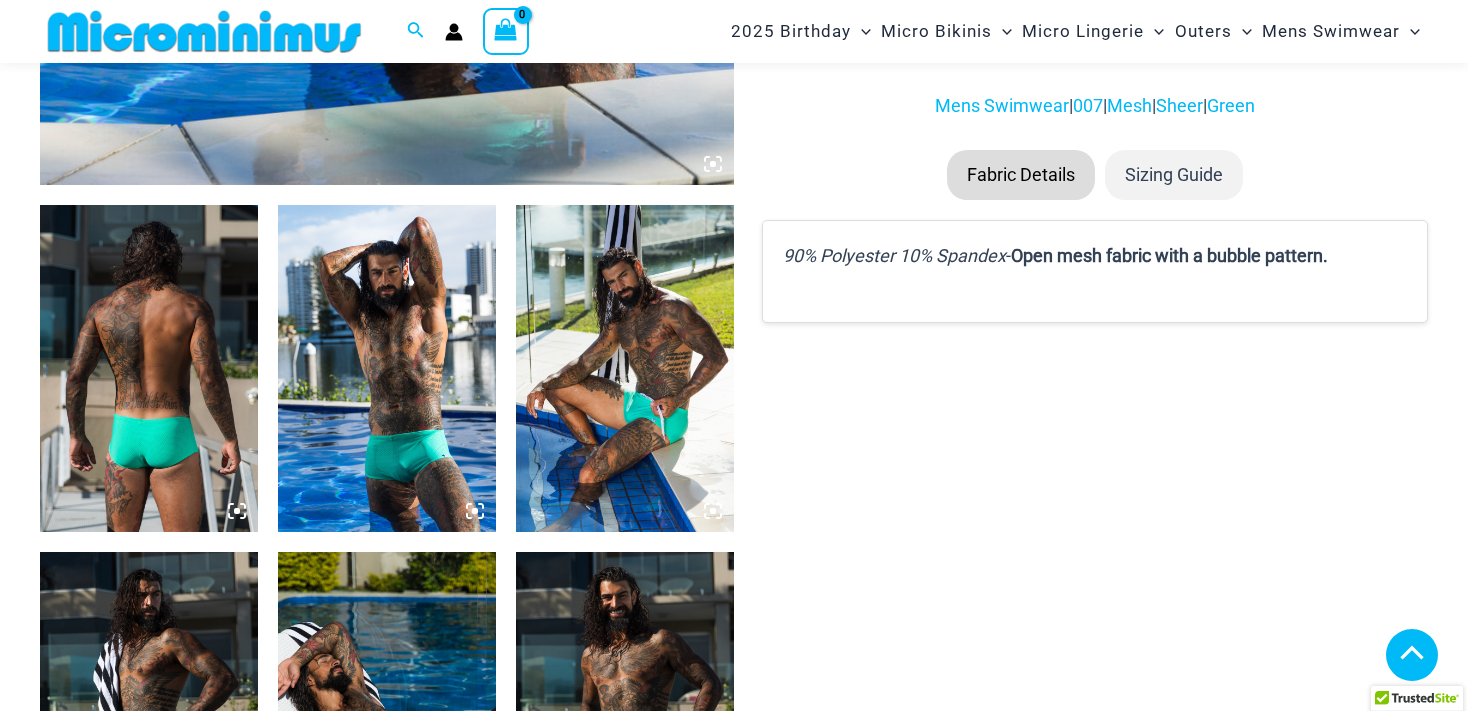 click at bounding box center (387, 368) 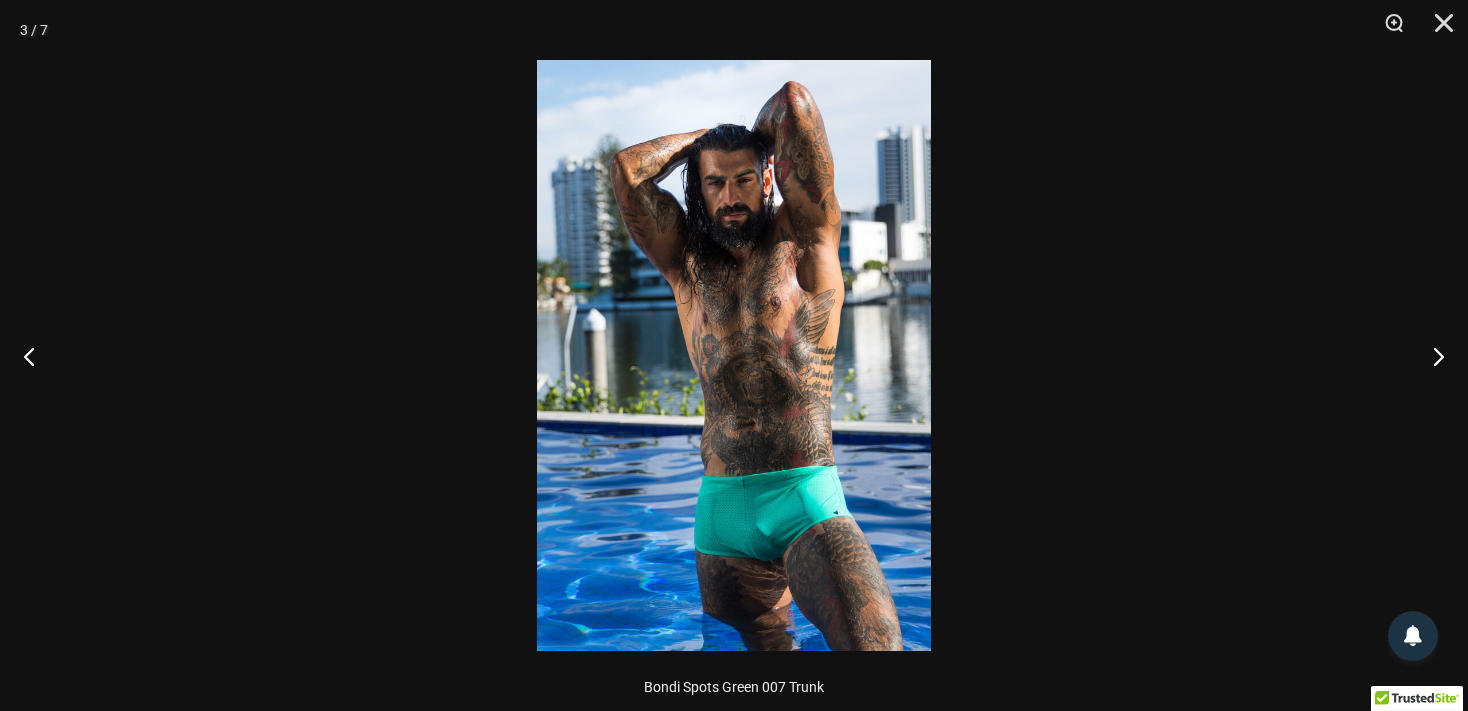click at bounding box center [734, 355] 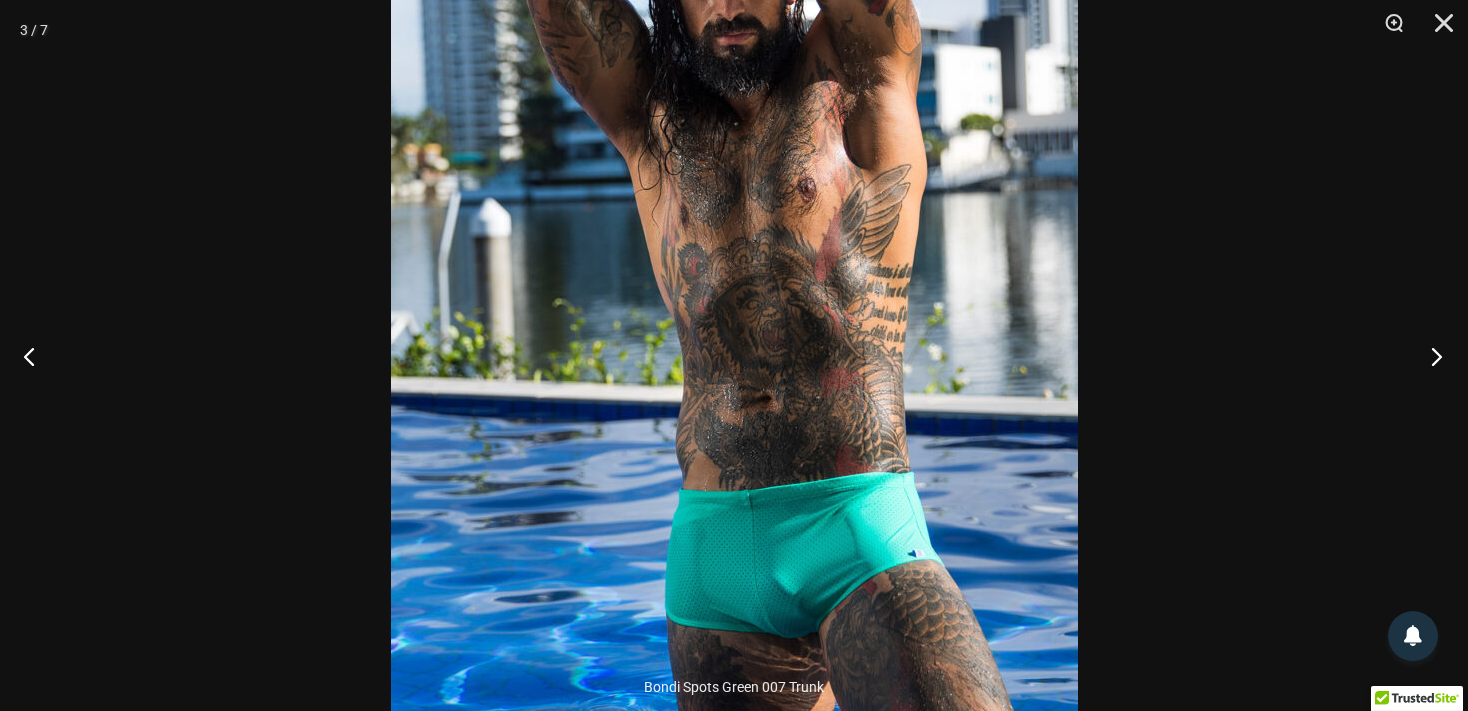 click at bounding box center [1430, 356] 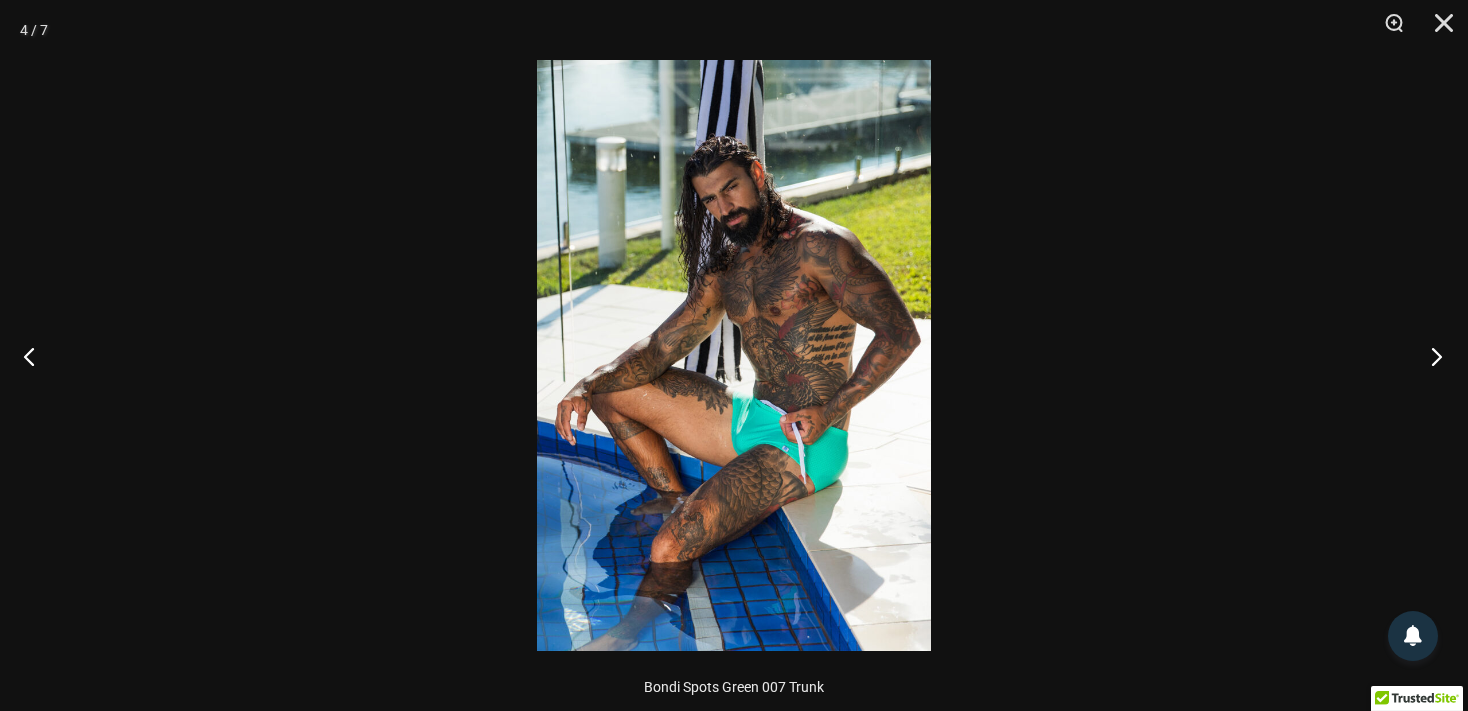 click at bounding box center (1430, 356) 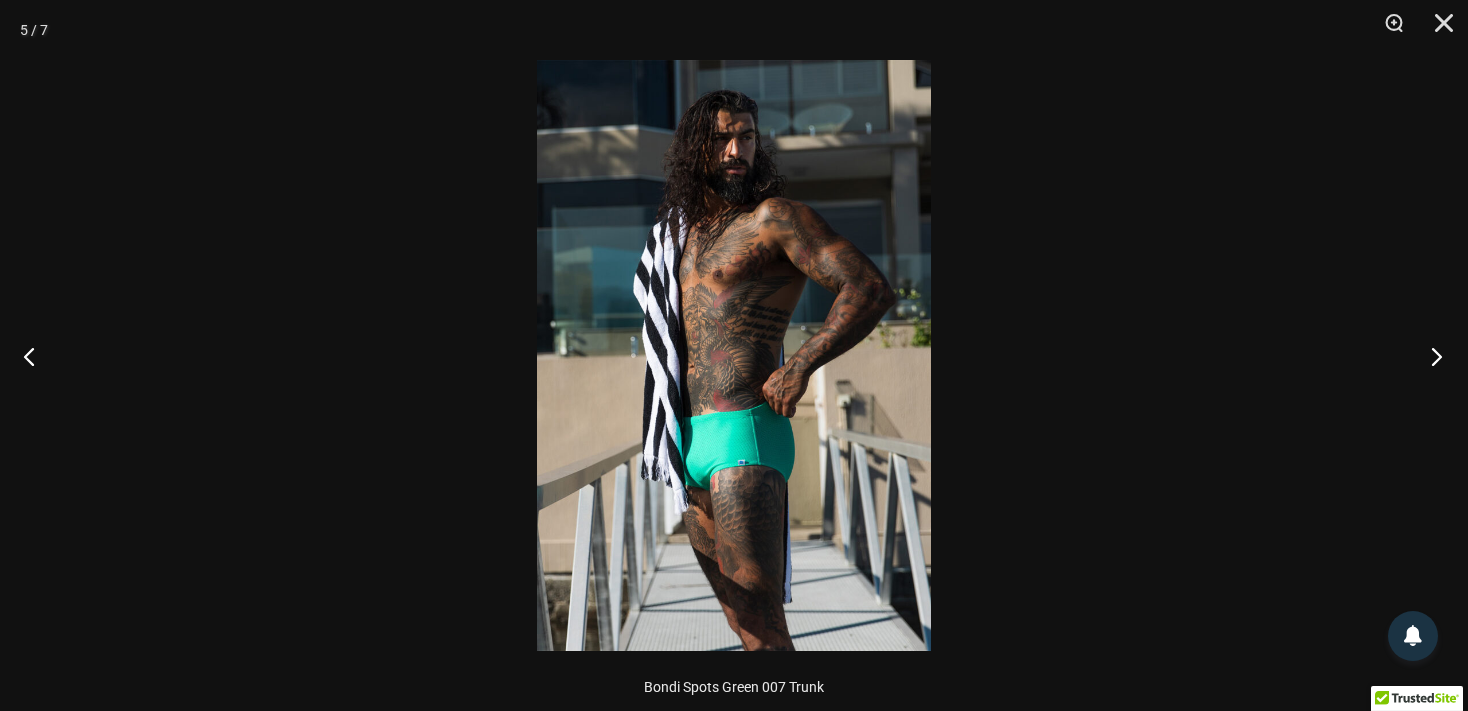 click at bounding box center [1430, 356] 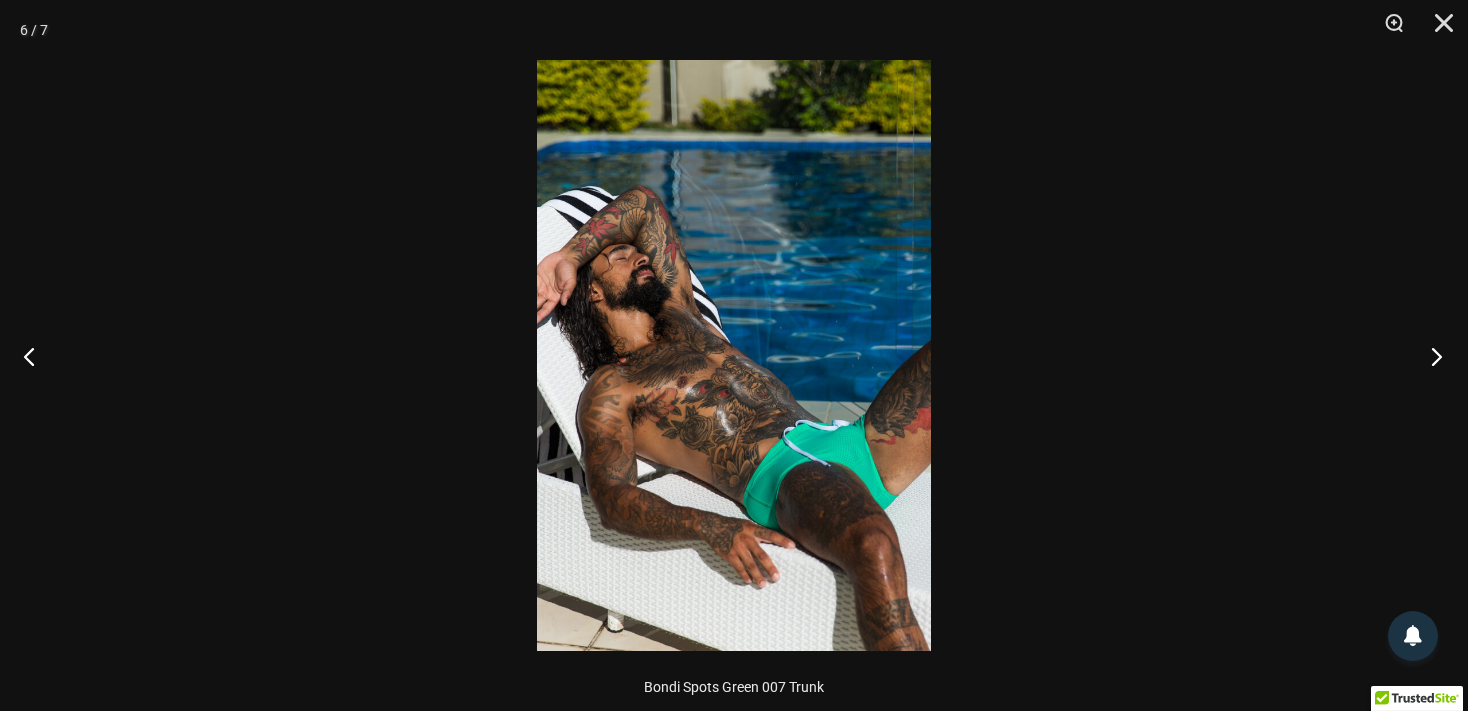 click at bounding box center [1430, 356] 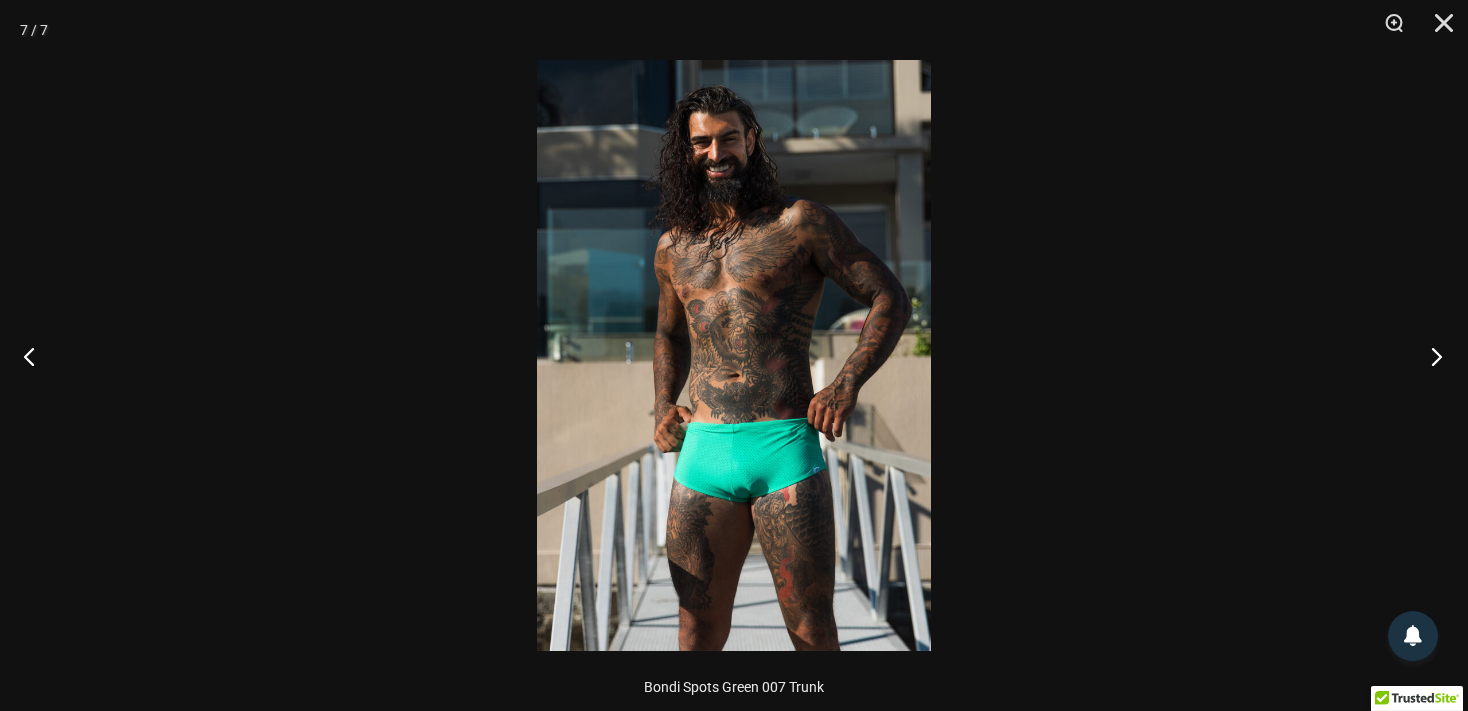 click at bounding box center (1430, 356) 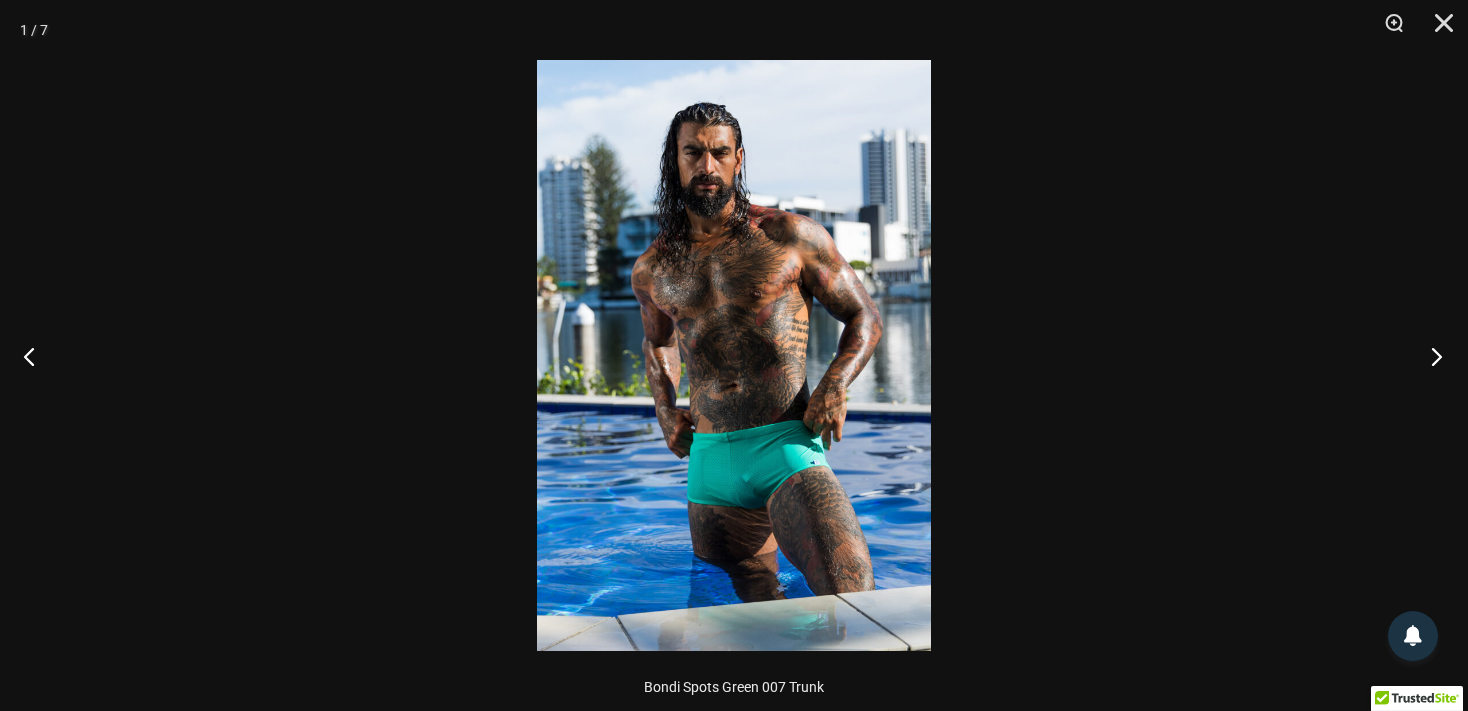 click at bounding box center [1430, 356] 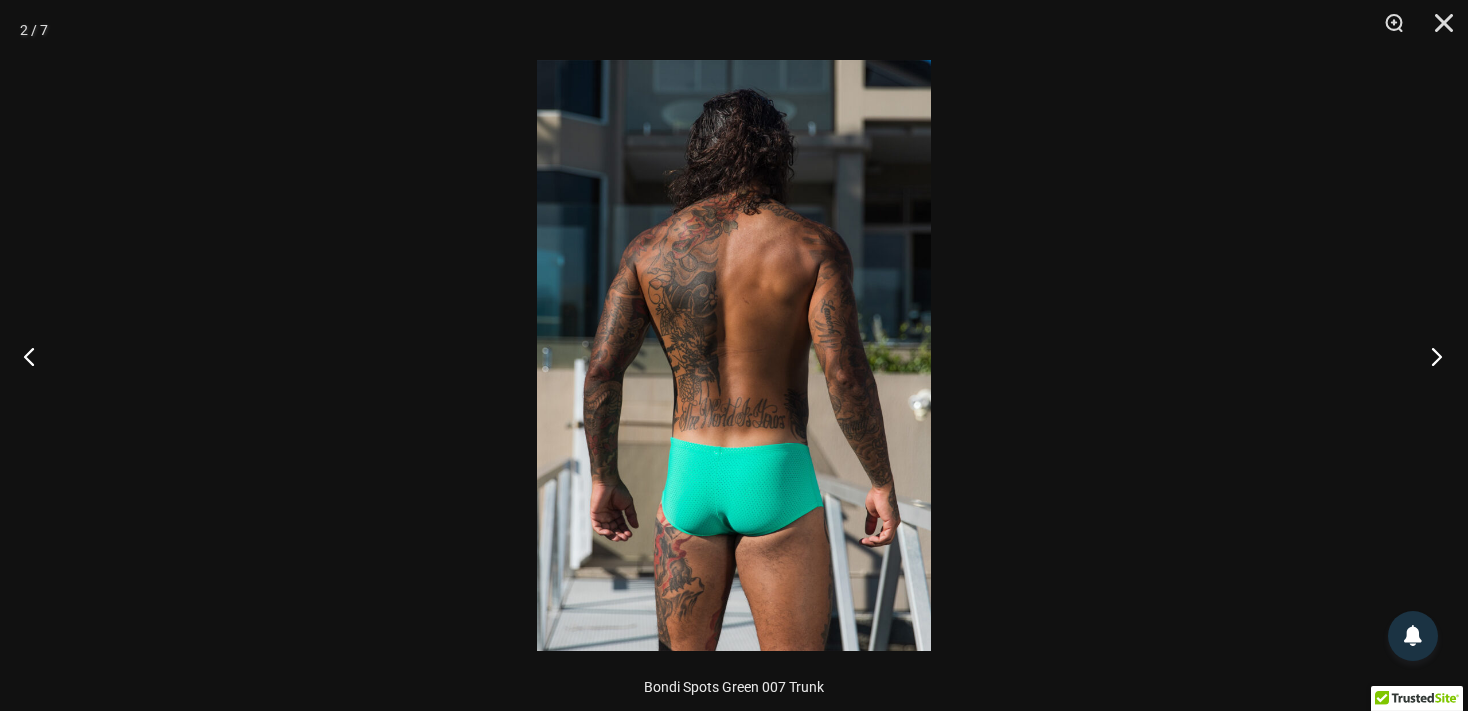 click at bounding box center (1430, 356) 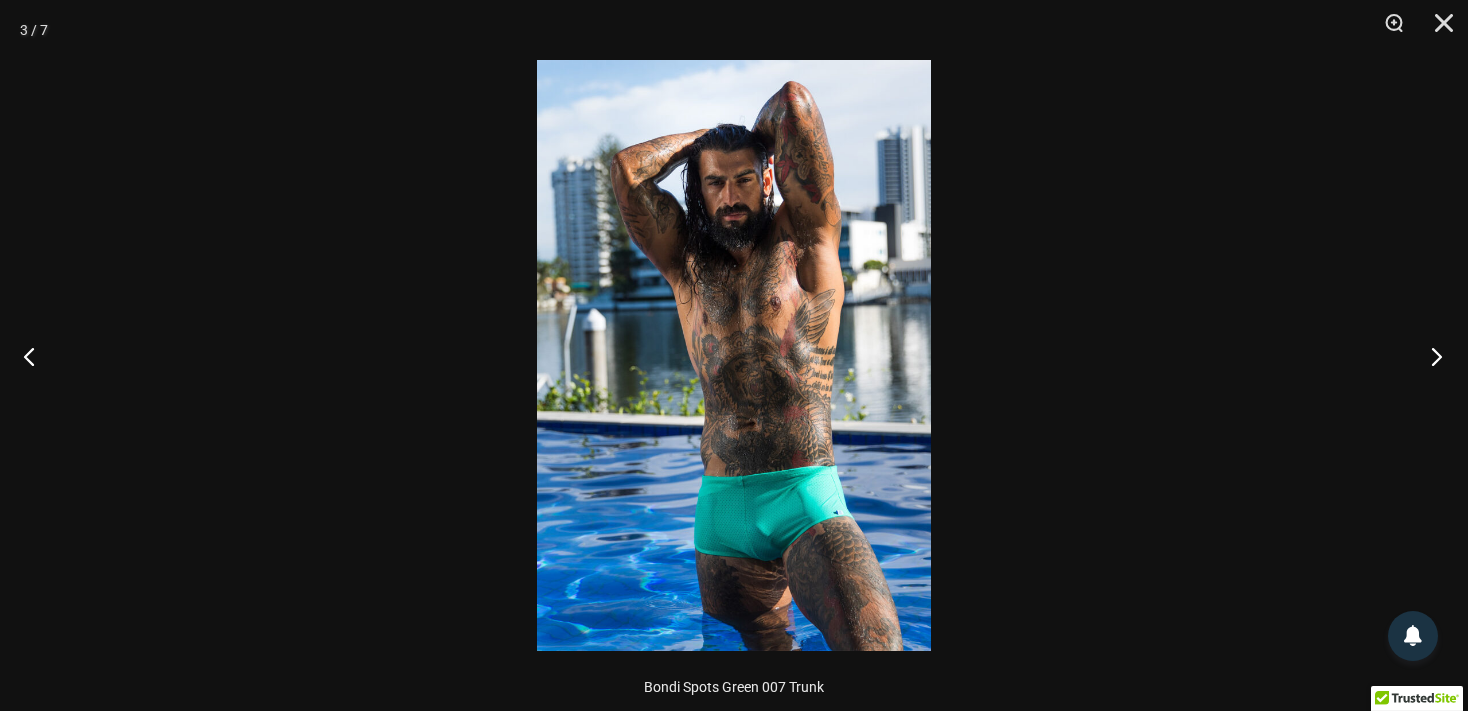 click at bounding box center (1430, 356) 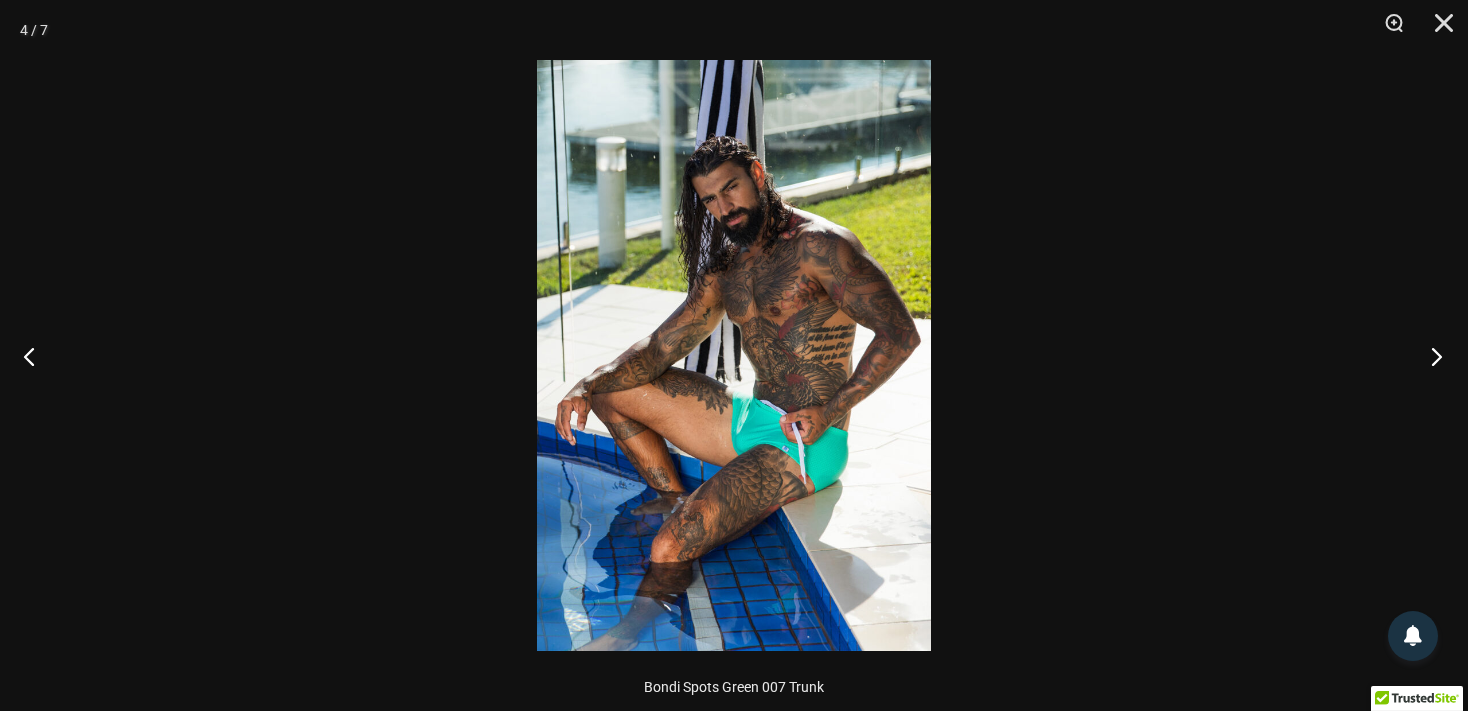 click at bounding box center (1430, 356) 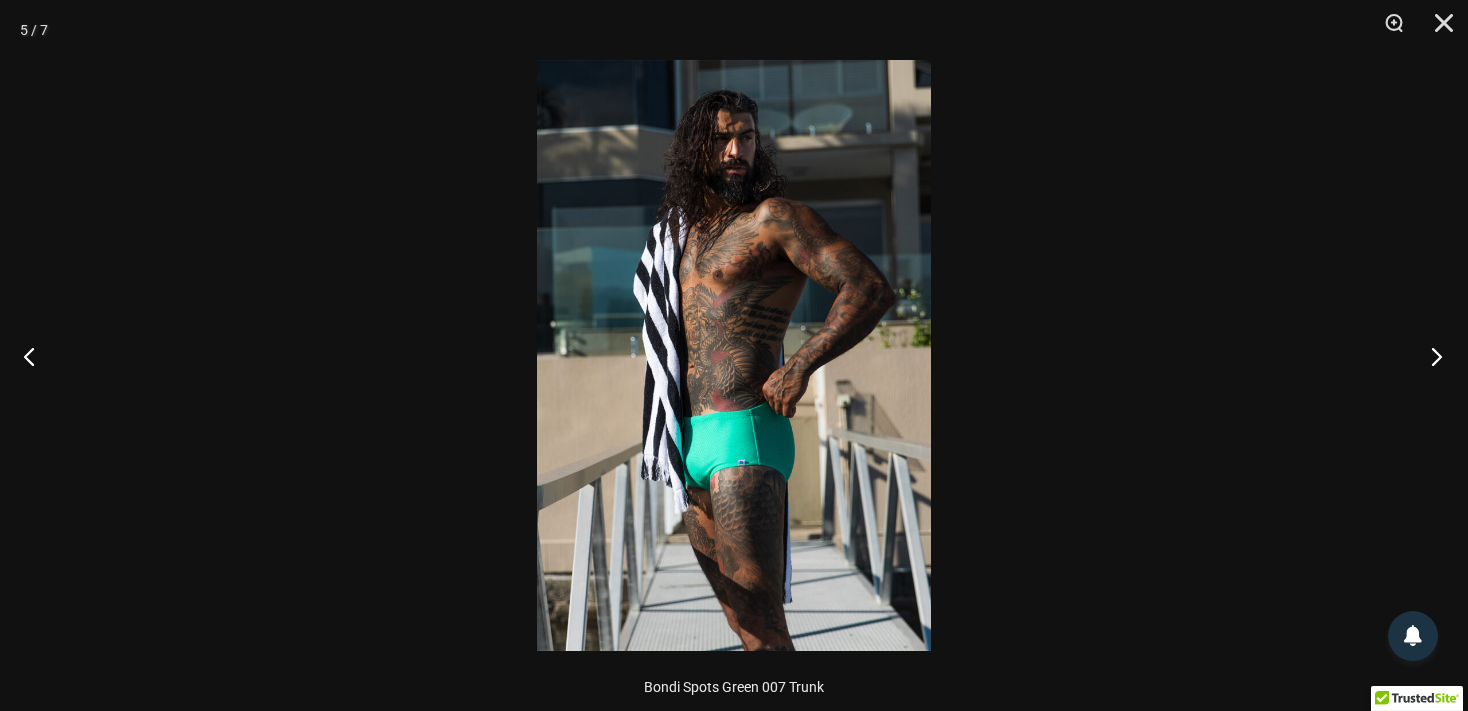 click at bounding box center [1430, 356] 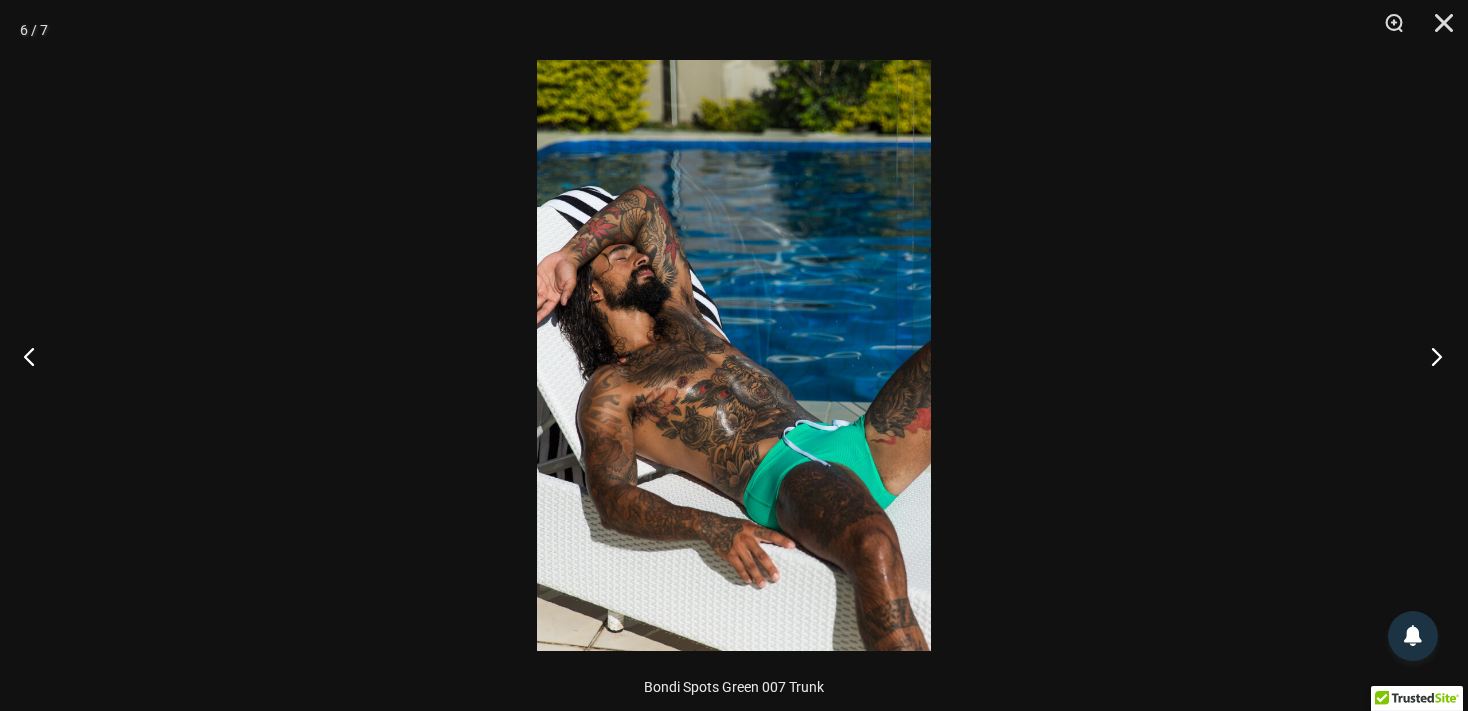 click at bounding box center [1430, 356] 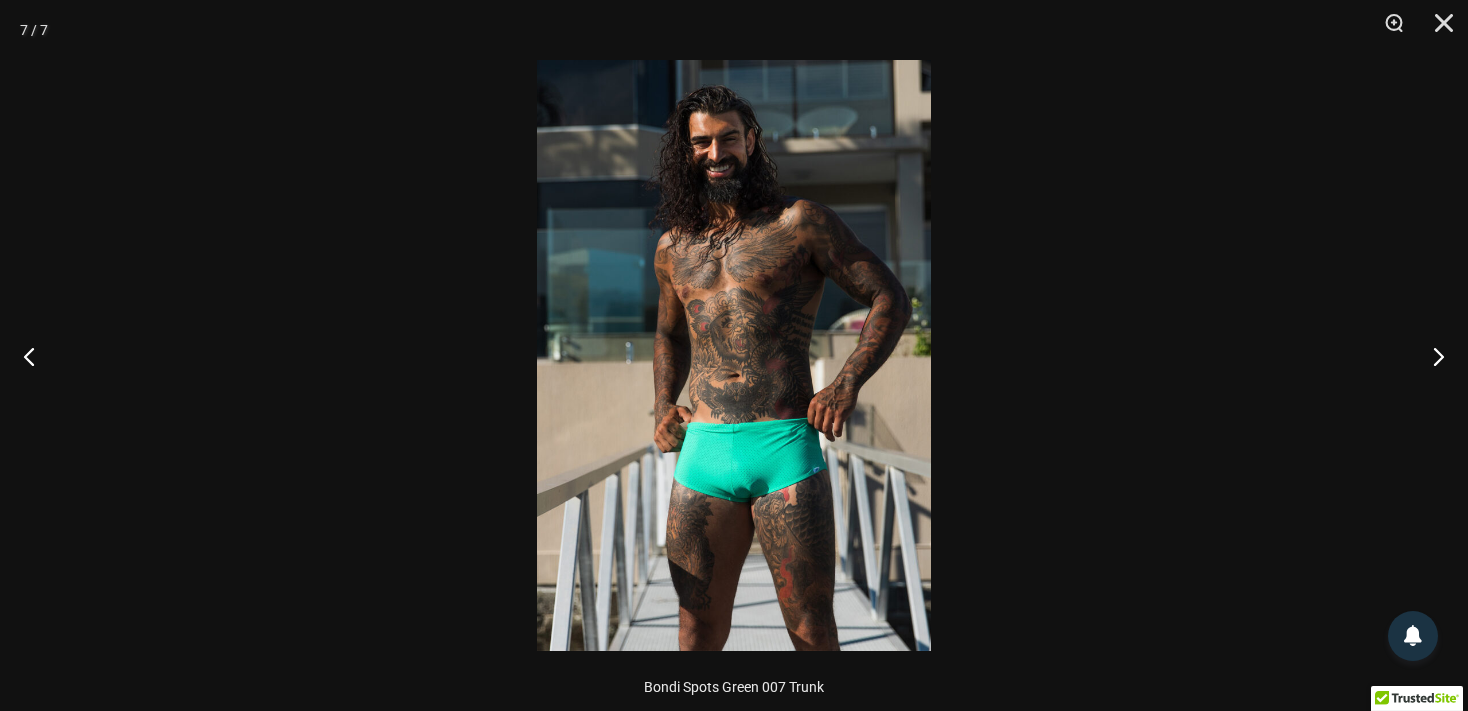 click at bounding box center [734, 355] 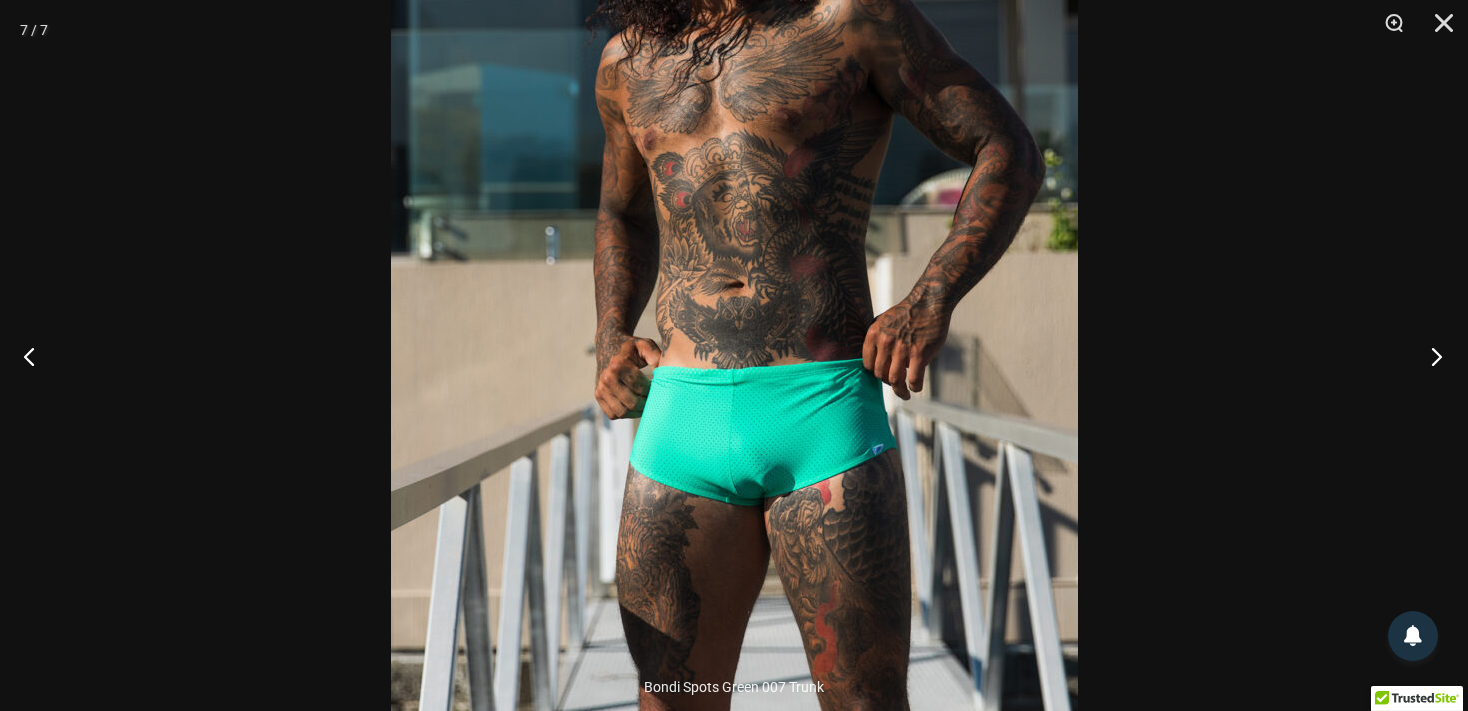 click at bounding box center [1430, 356] 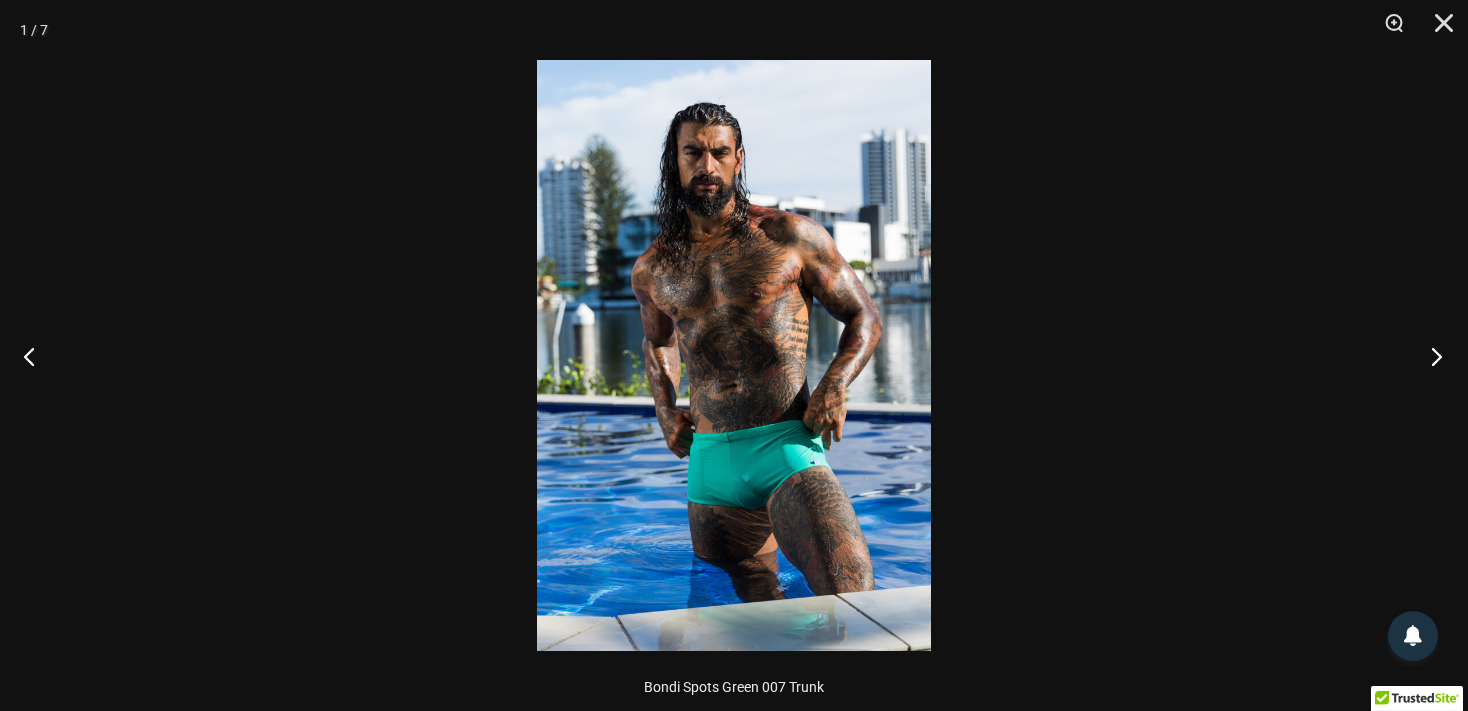 click at bounding box center (1430, 356) 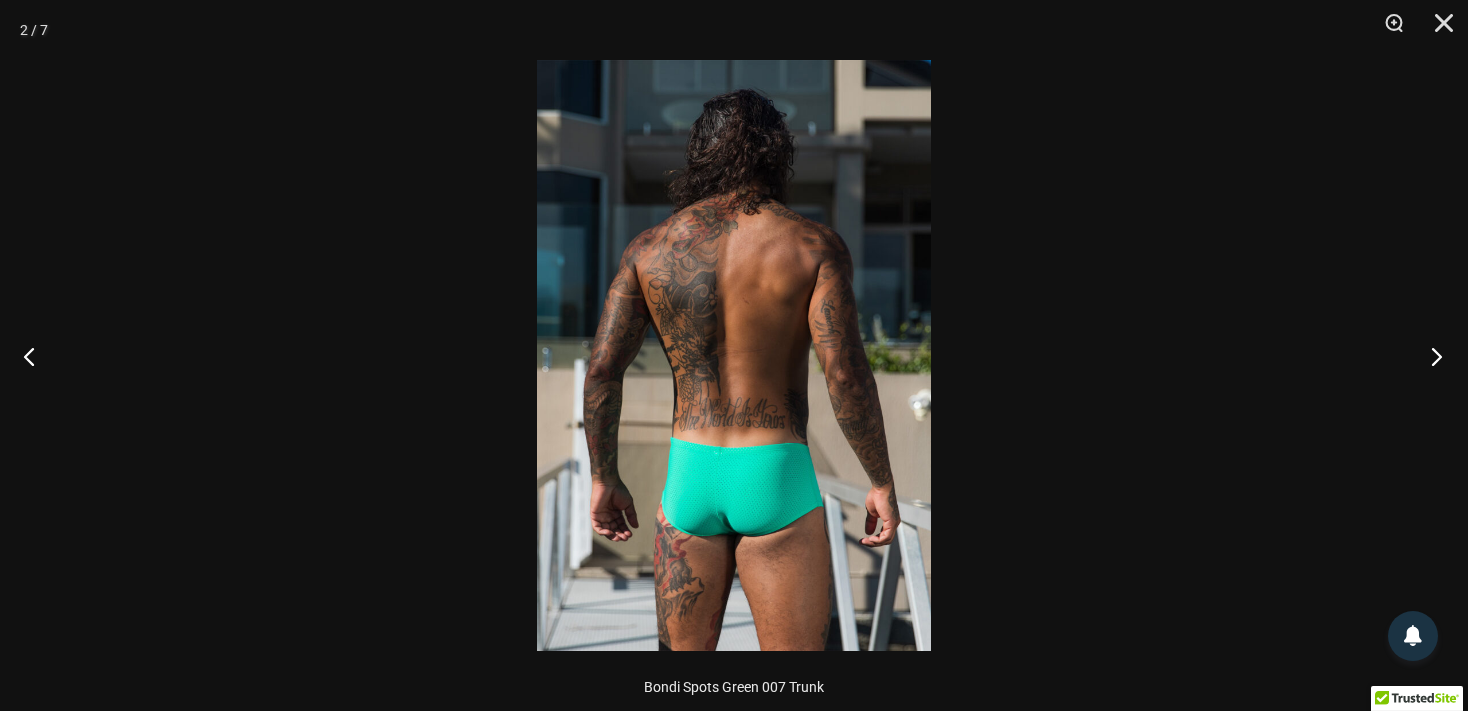 click at bounding box center (1430, 356) 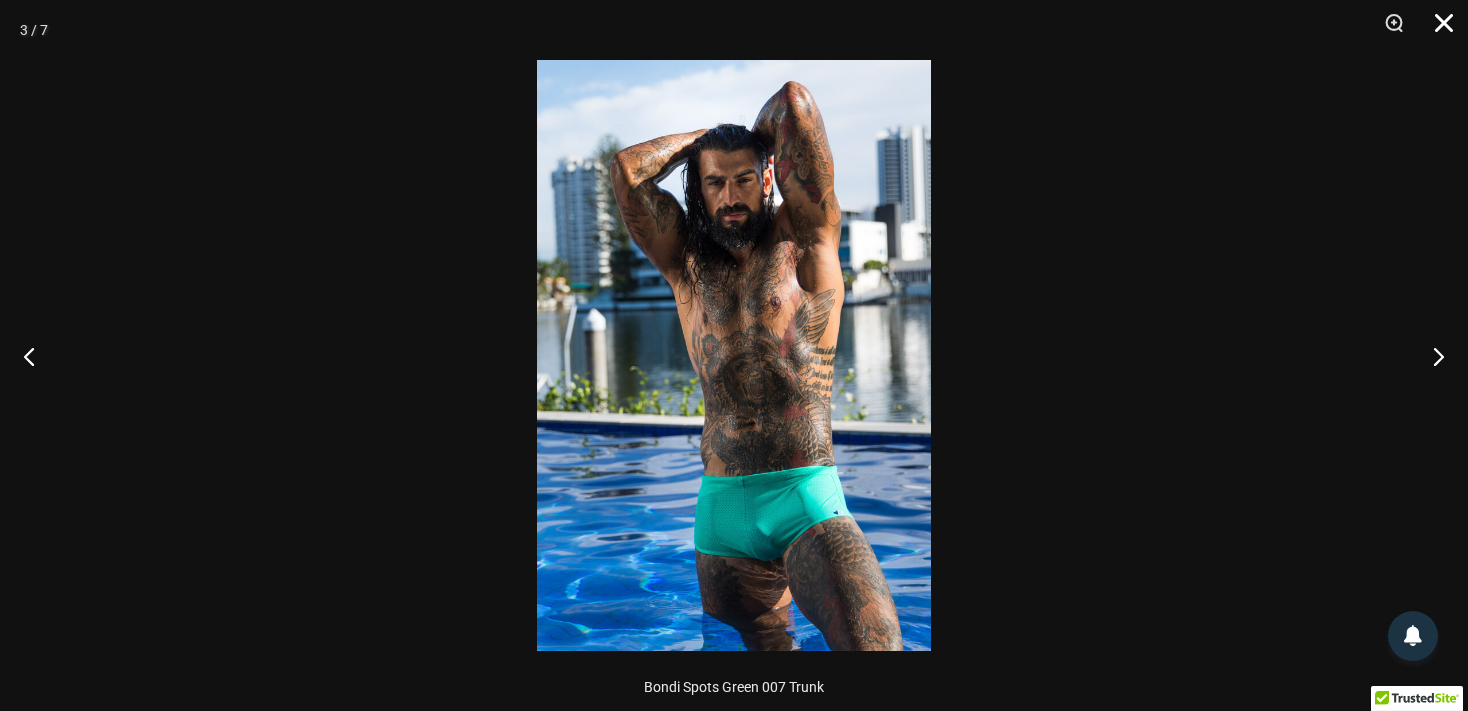 click at bounding box center [1437, 30] 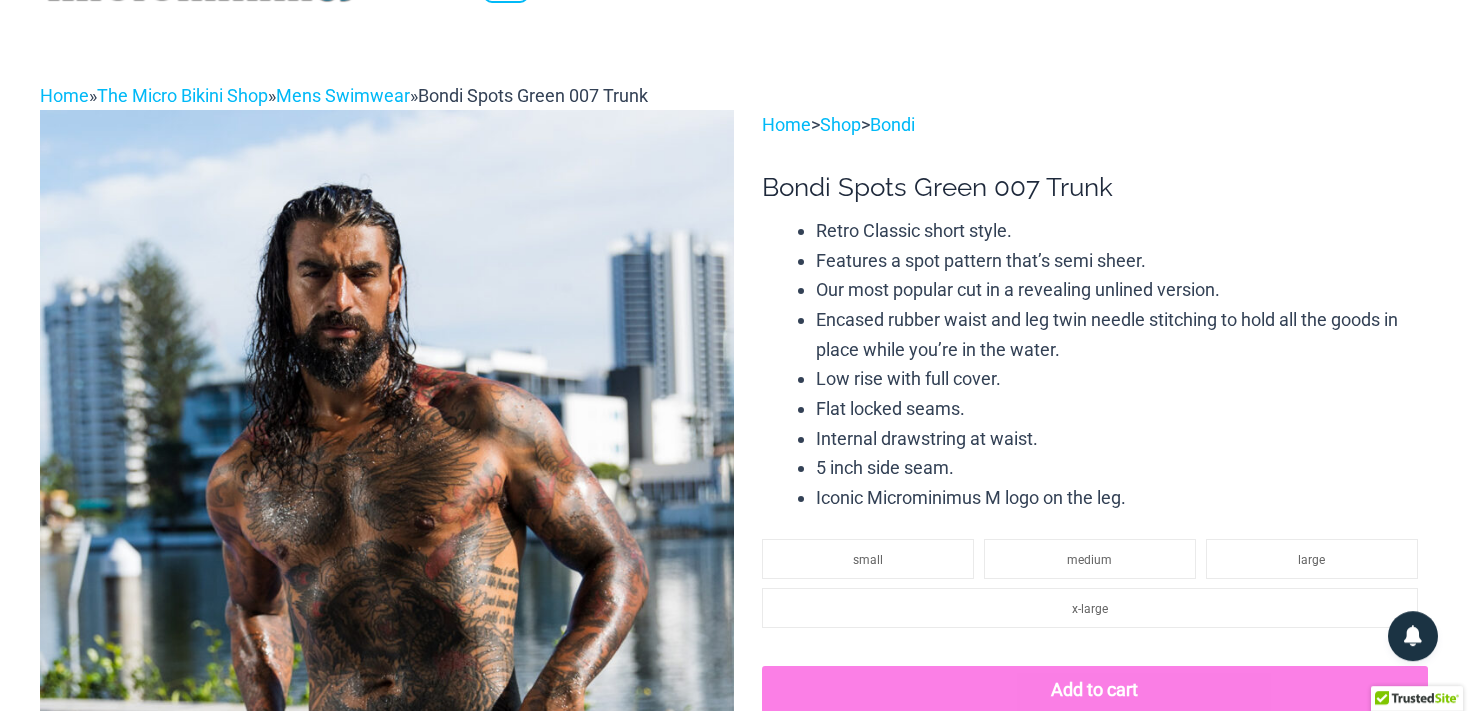 scroll, scrollTop: 0, scrollLeft: 0, axis: both 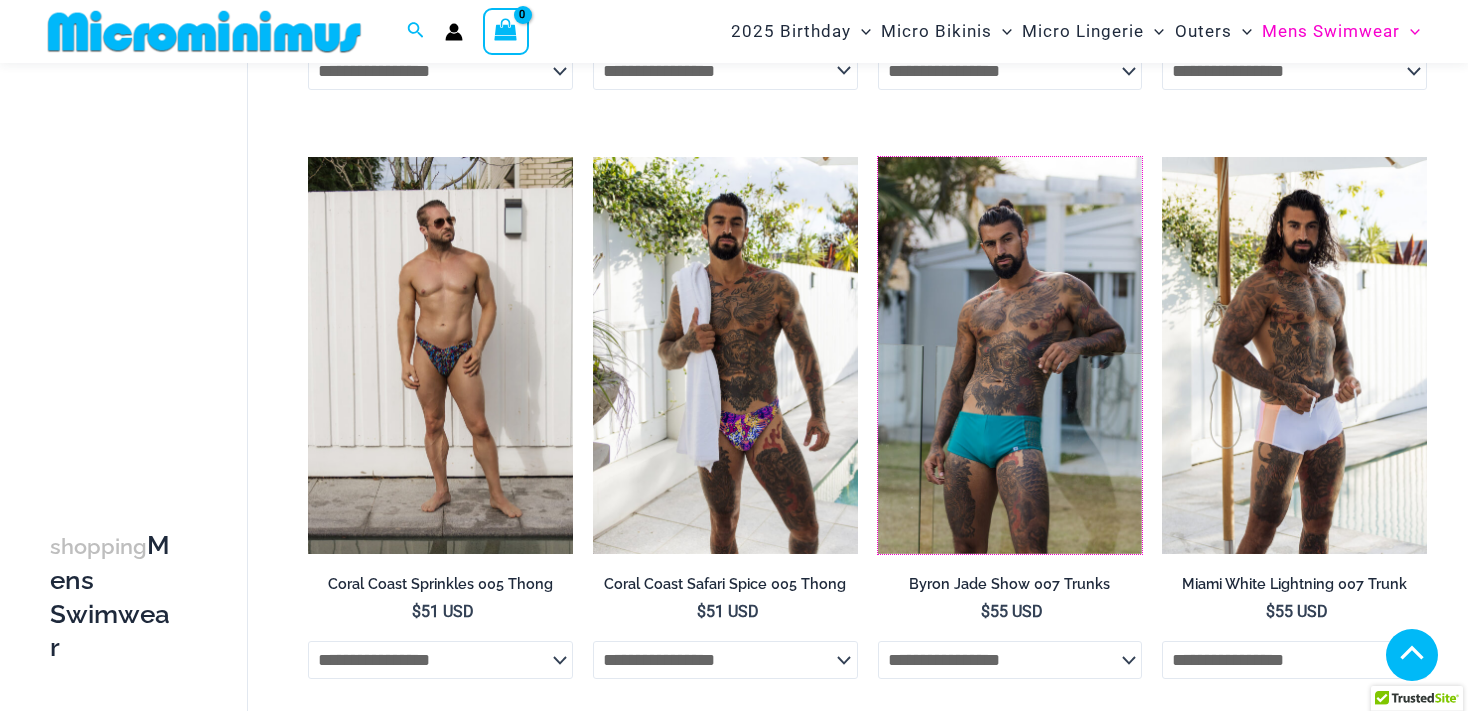 click at bounding box center [878, 157] 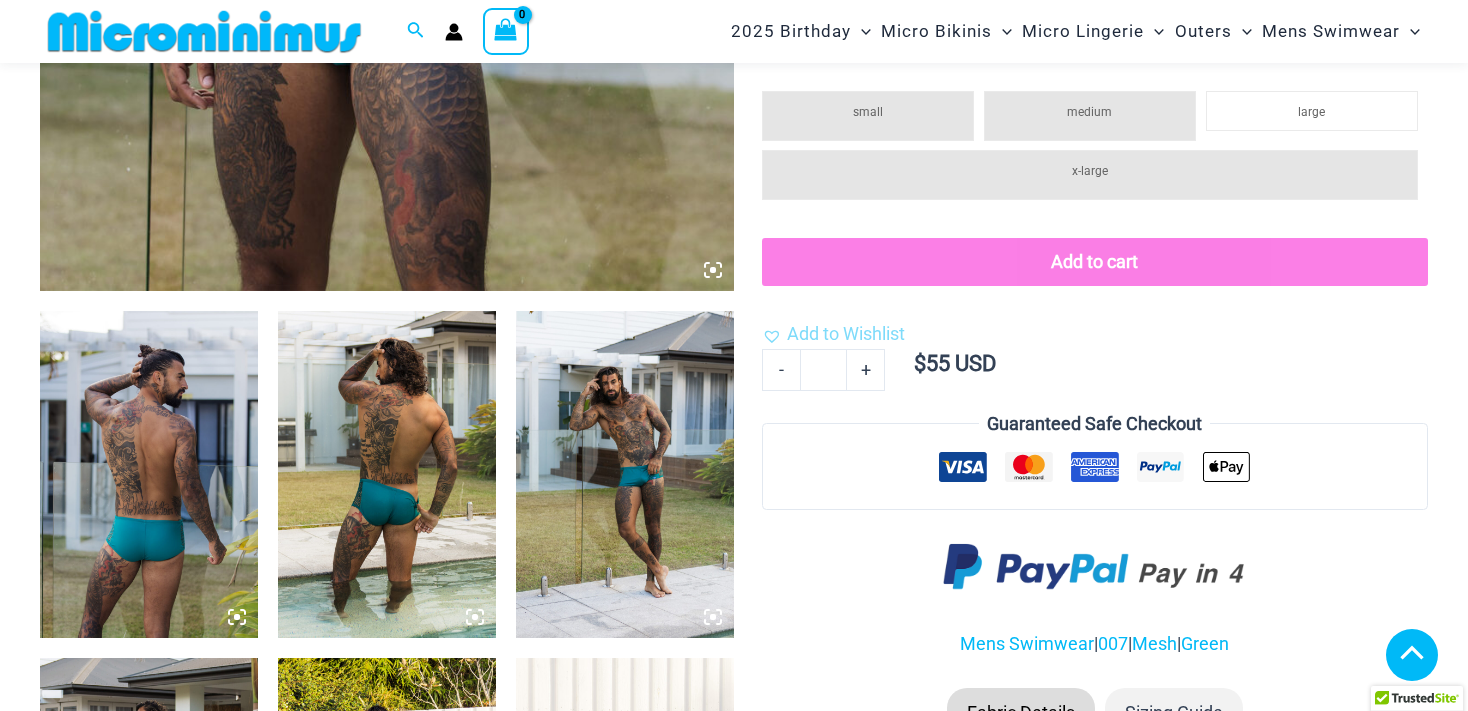 scroll, scrollTop: 932, scrollLeft: 0, axis: vertical 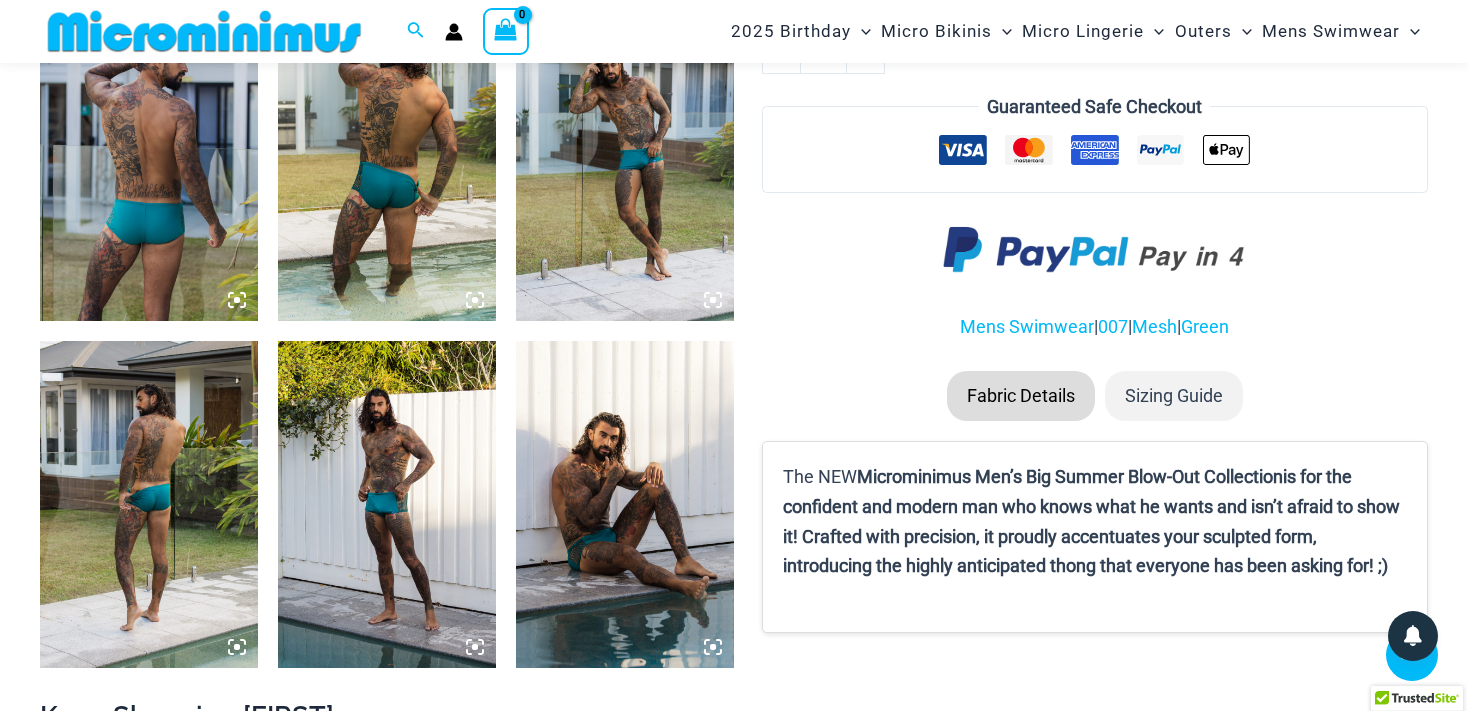 click at bounding box center [387, 157] 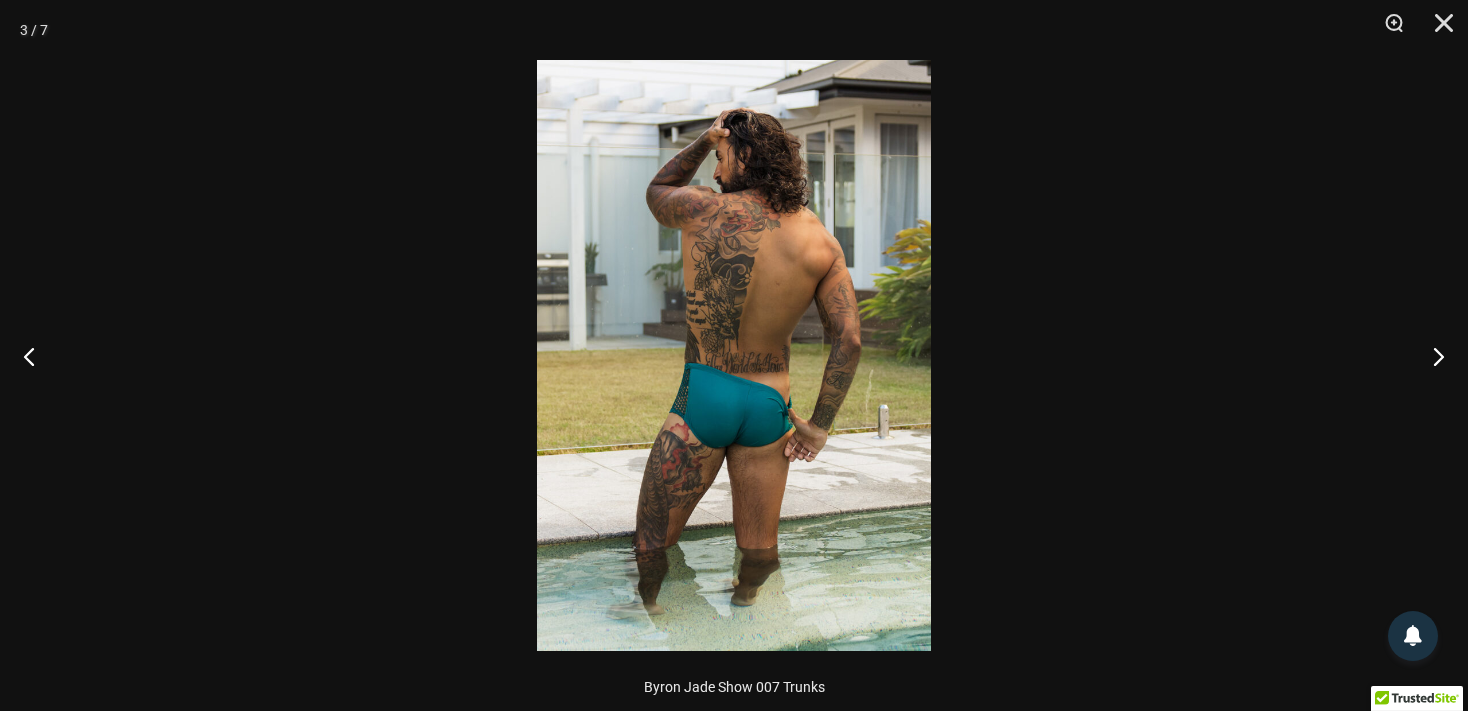 click at bounding box center [734, 355] 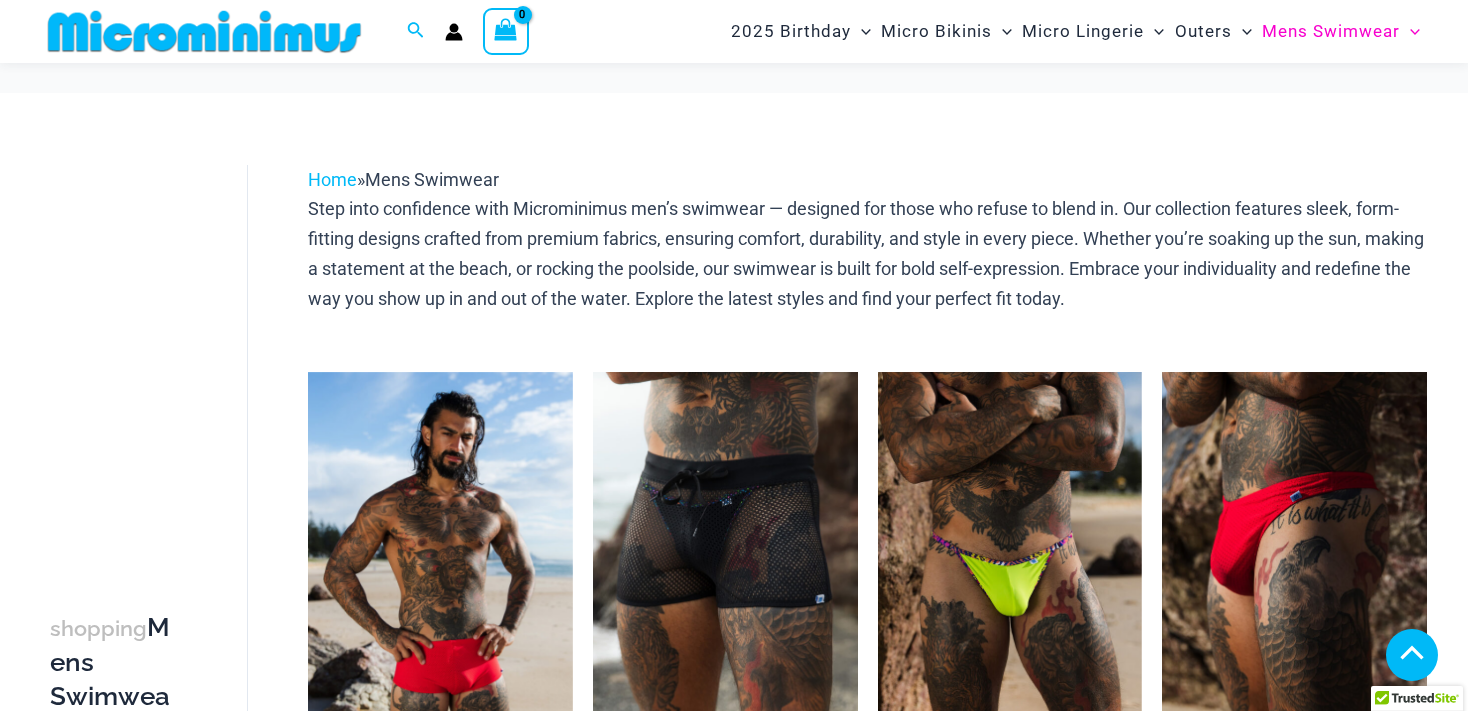 click at bounding box center [593, 4529] 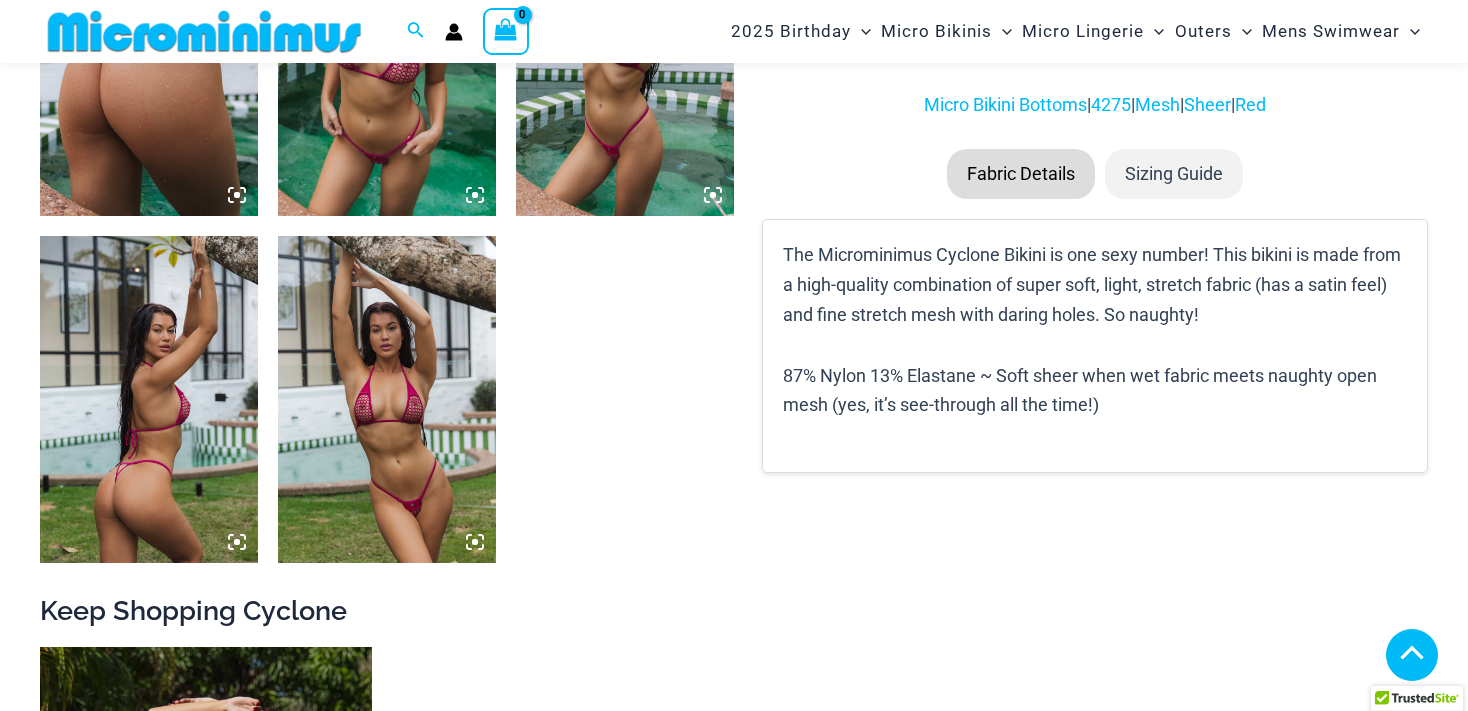 scroll, scrollTop: 1777, scrollLeft: 0, axis: vertical 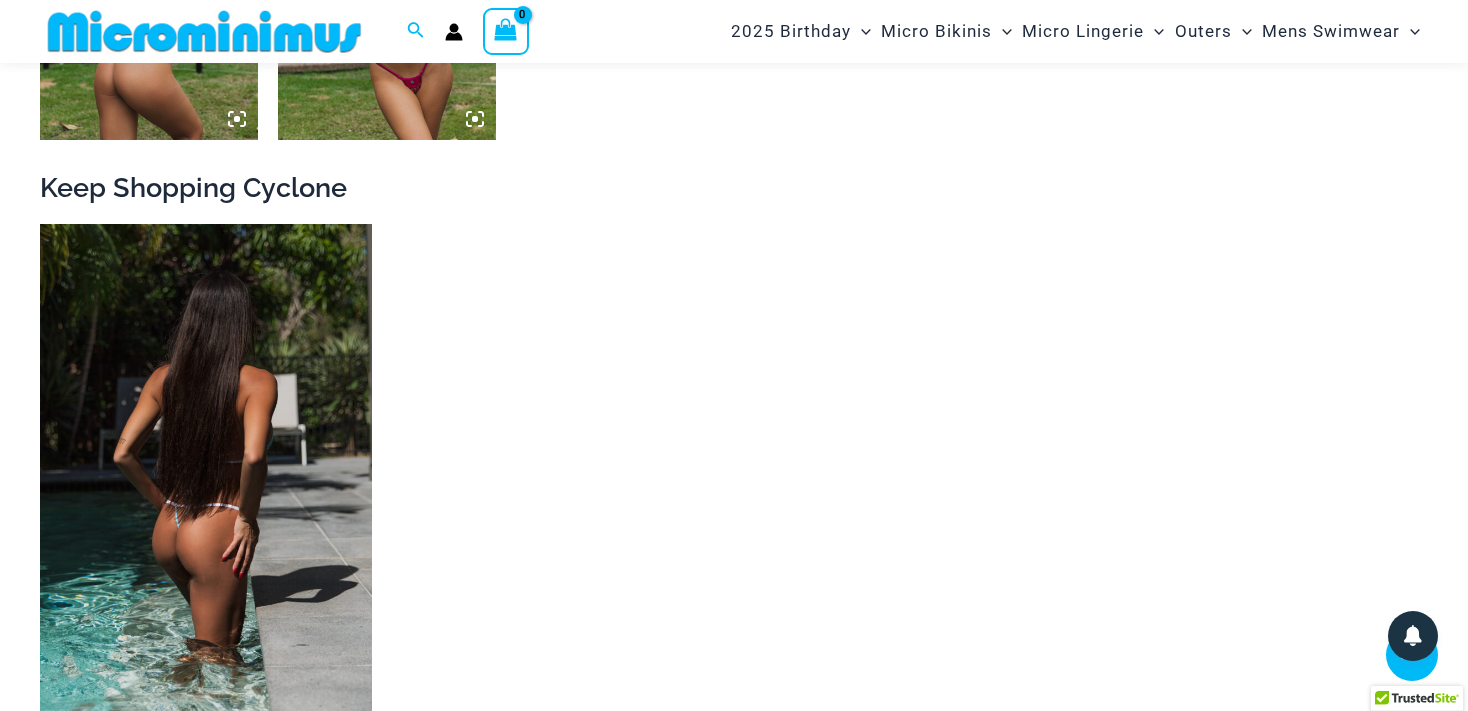 click at bounding box center (206, 473) 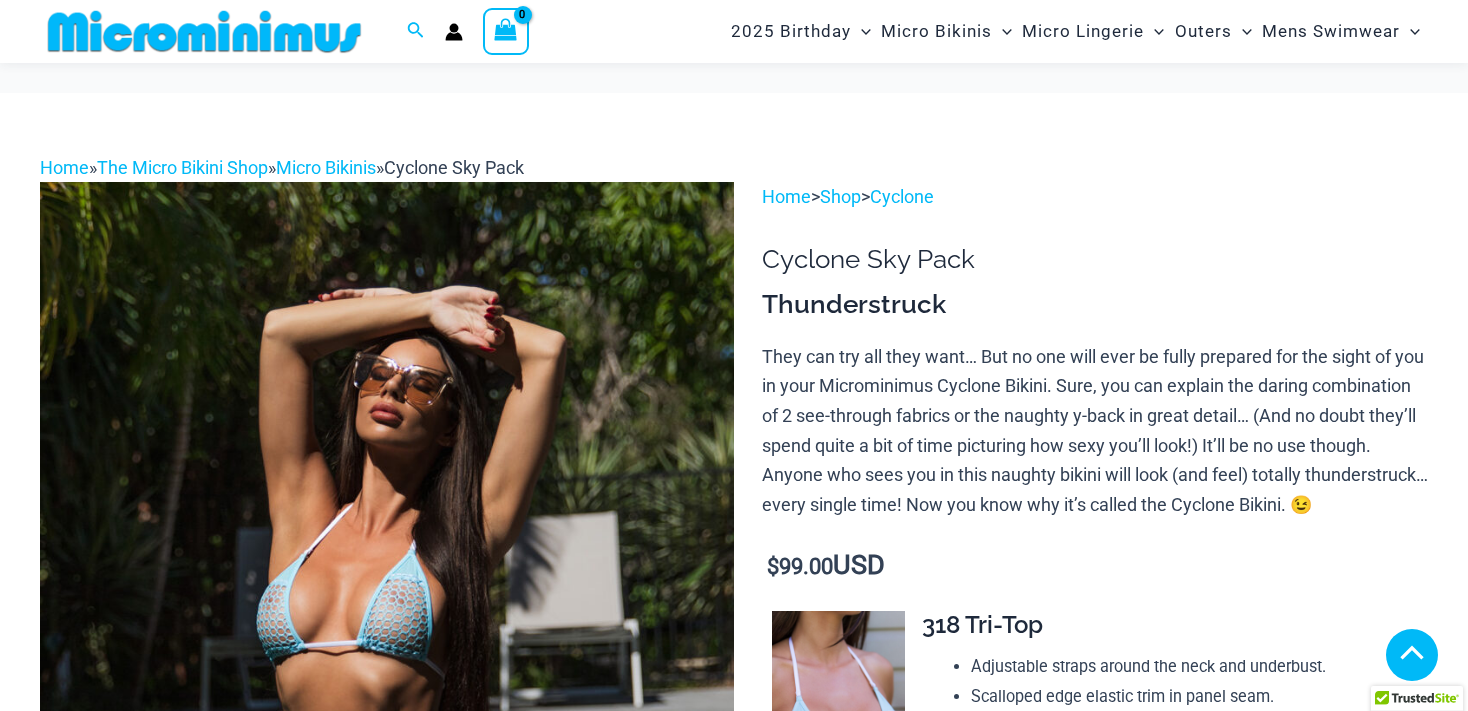 scroll, scrollTop: 1038, scrollLeft: 0, axis: vertical 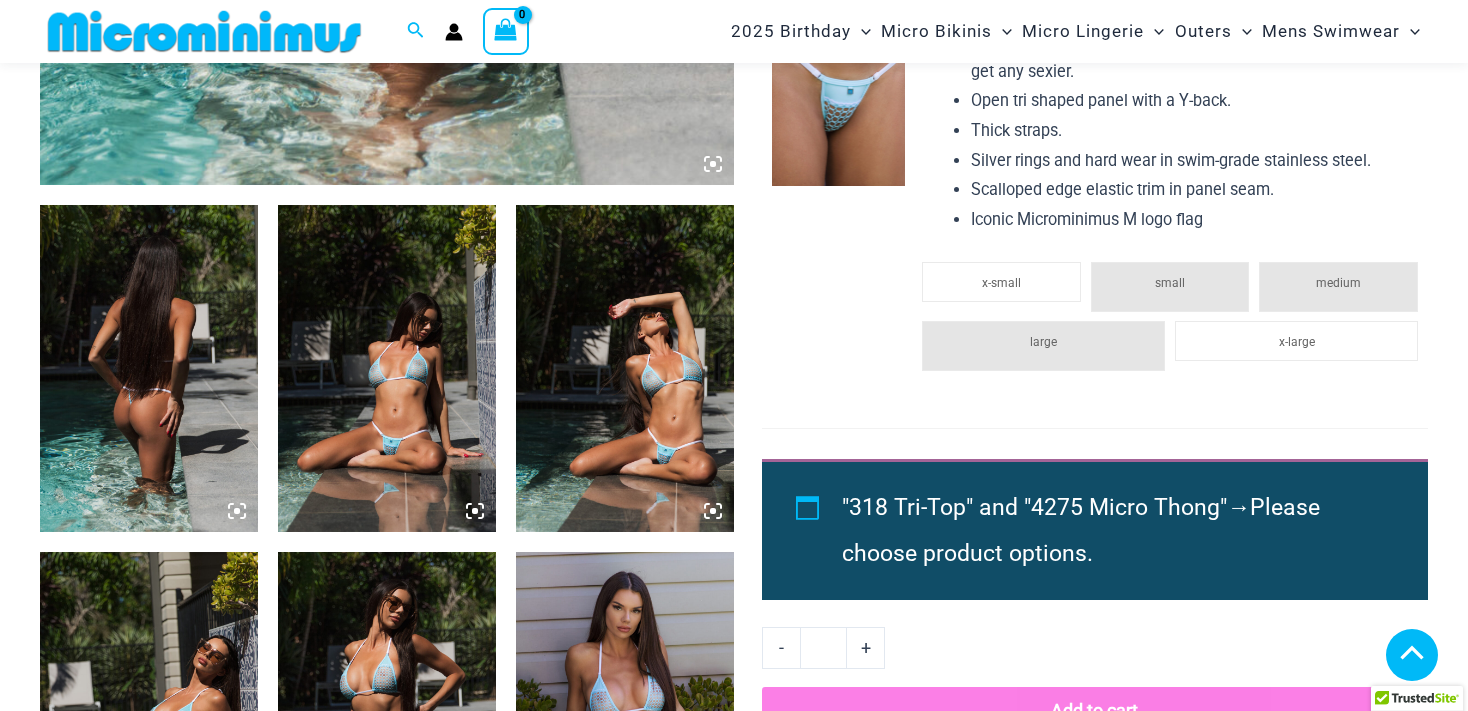 click at bounding box center [387, 368] 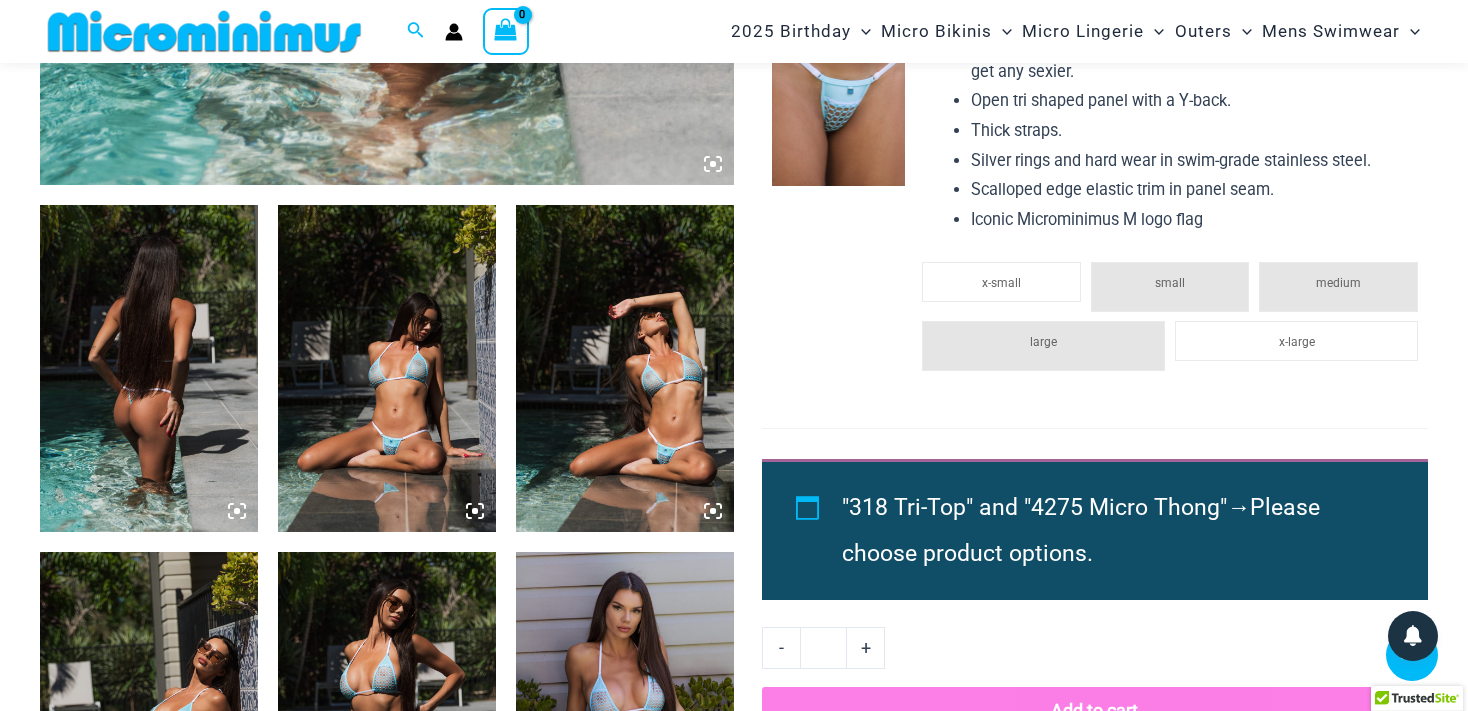 click at bounding box center (387, 368) 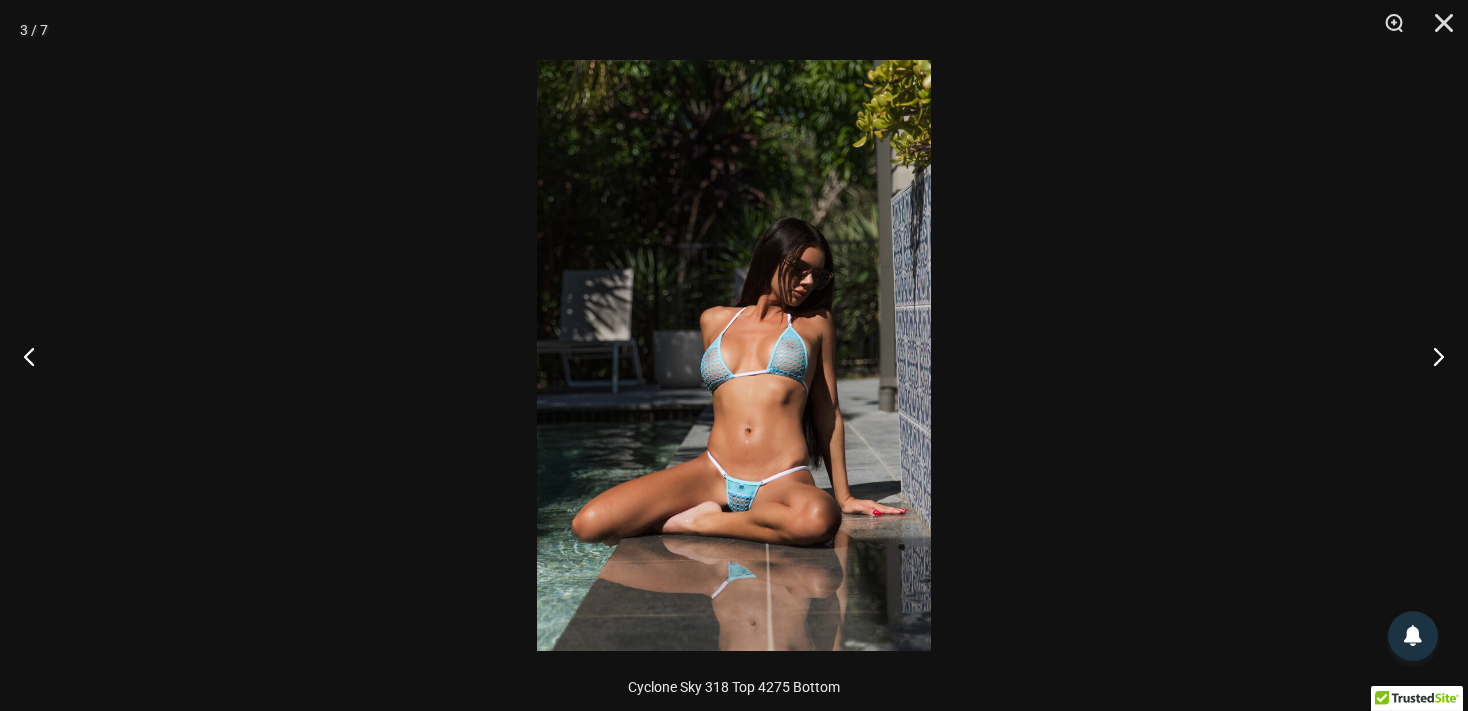click at bounding box center [734, 355] 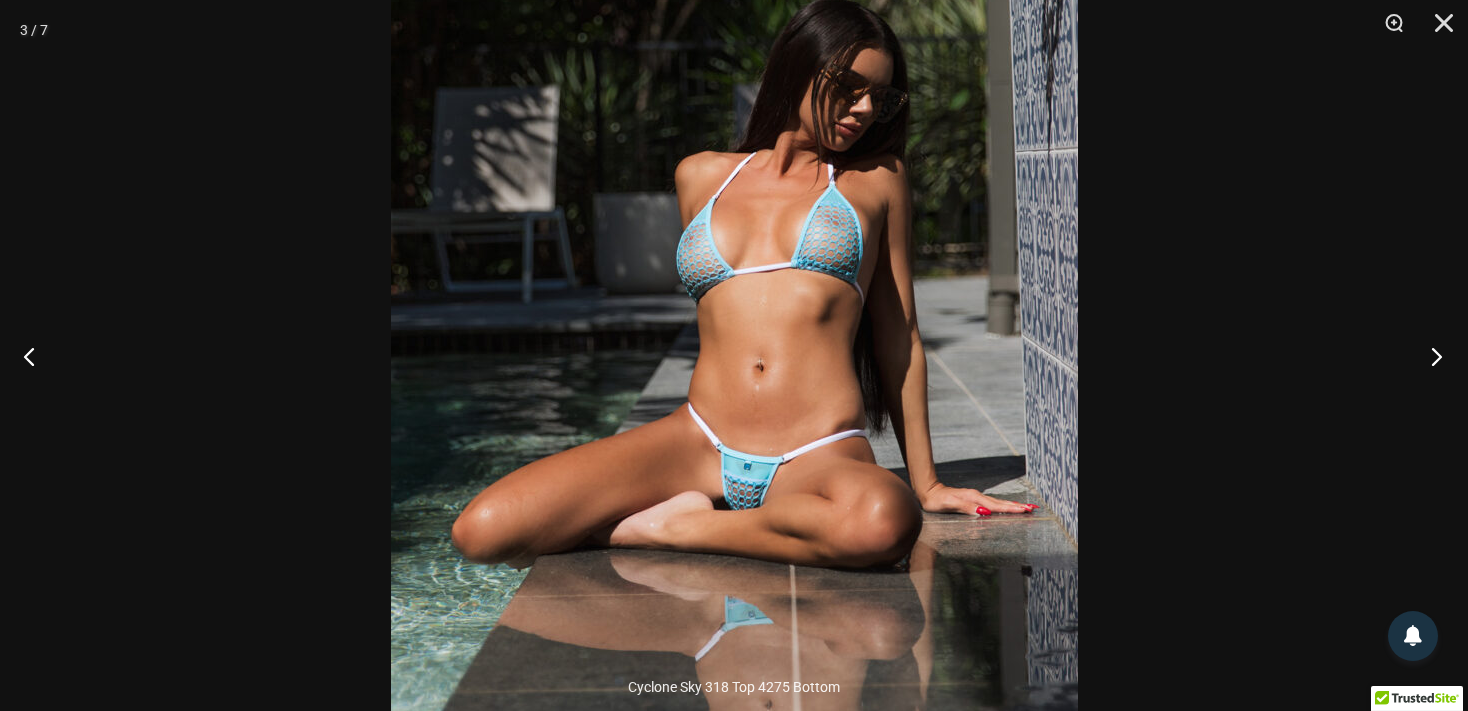click at bounding box center [1430, 356] 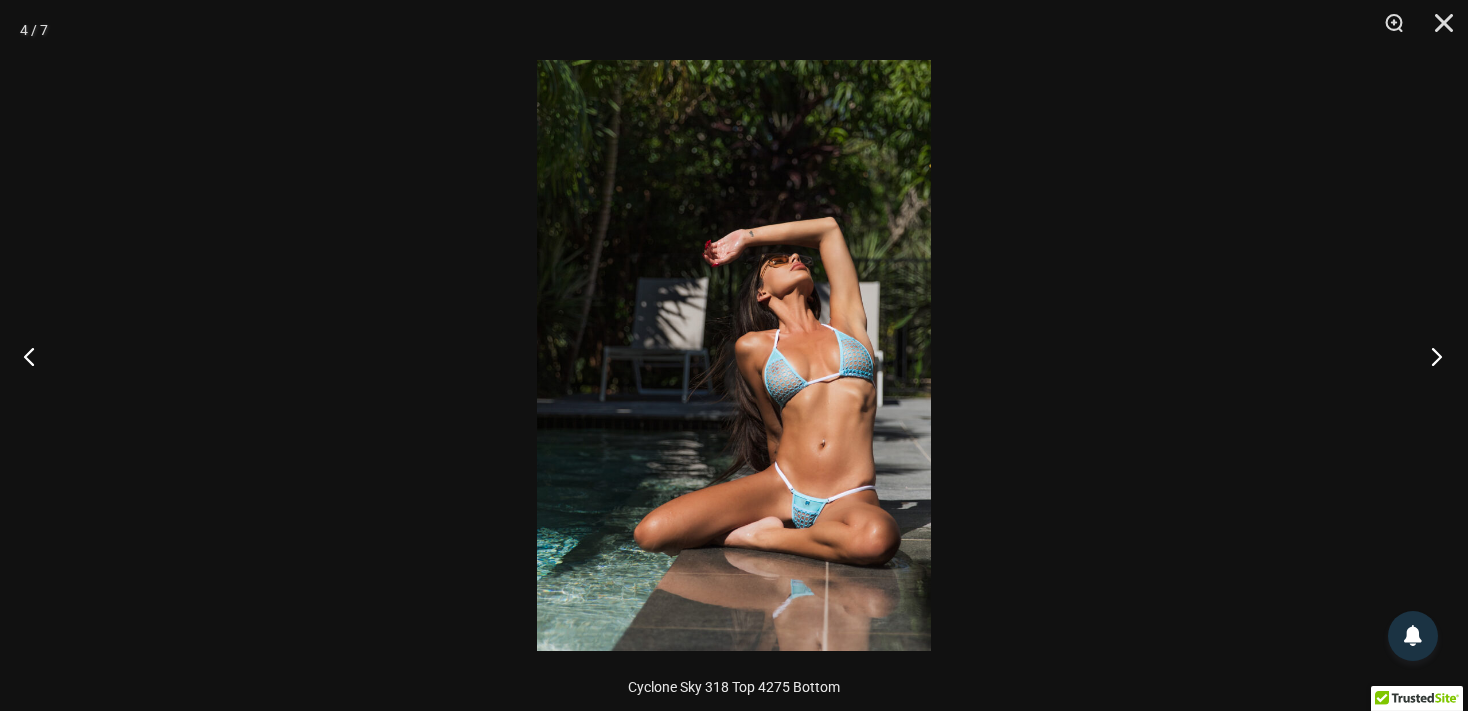click at bounding box center [1430, 356] 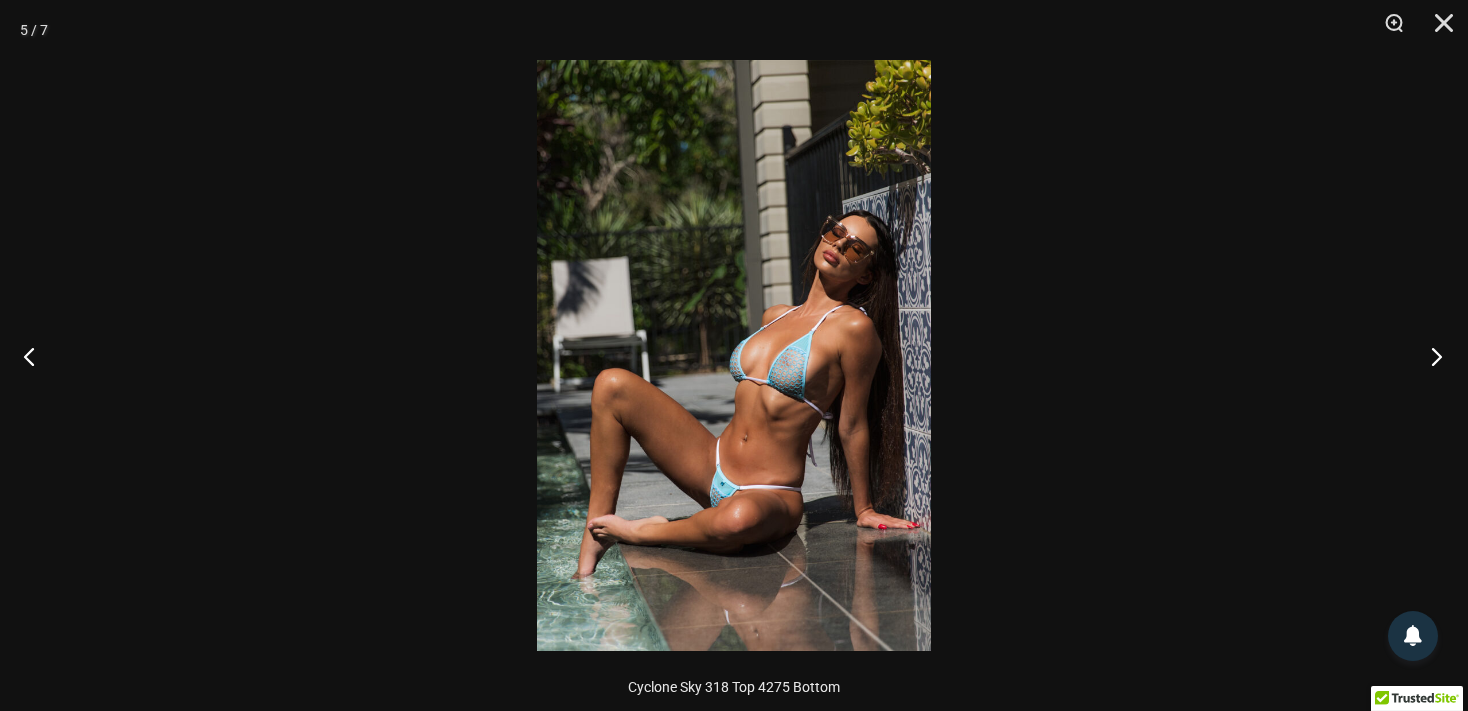 click at bounding box center [1430, 356] 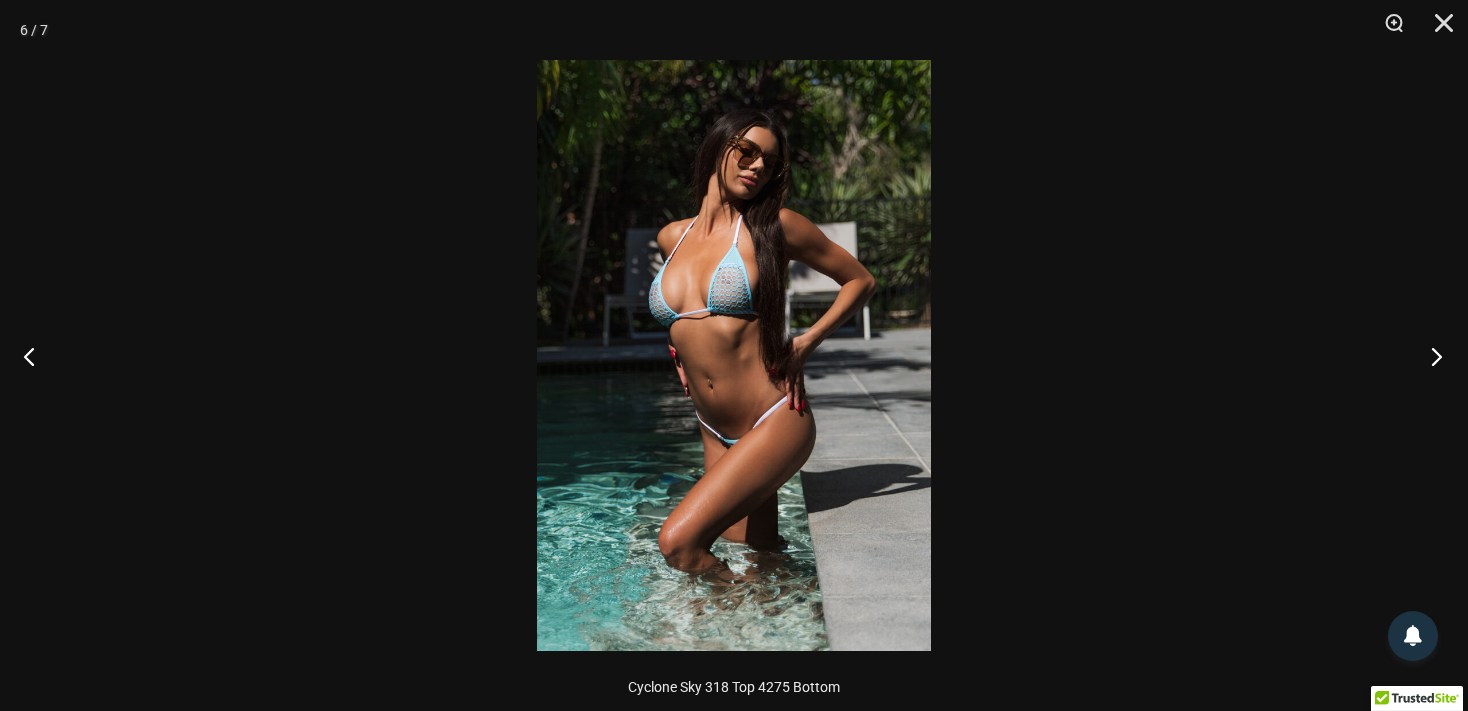 click at bounding box center [1430, 356] 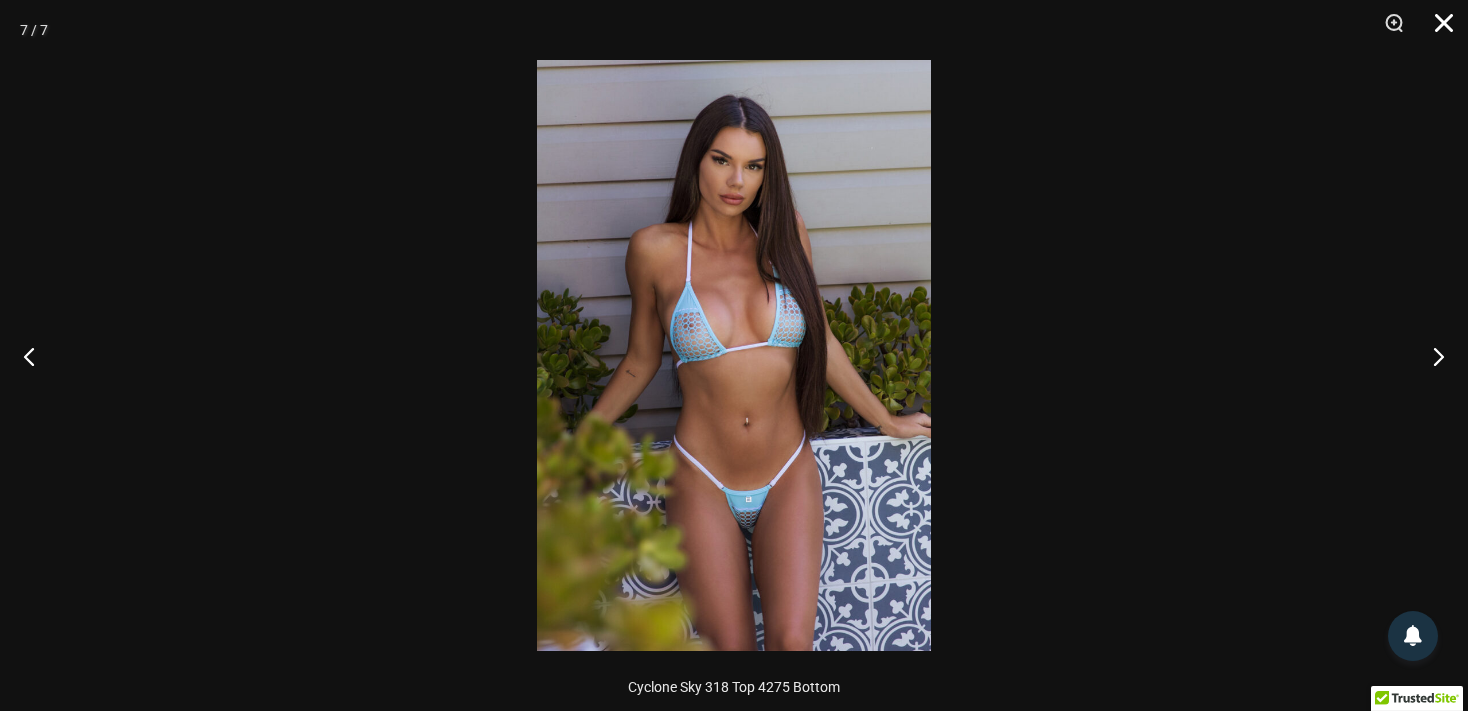 click at bounding box center (1437, 30) 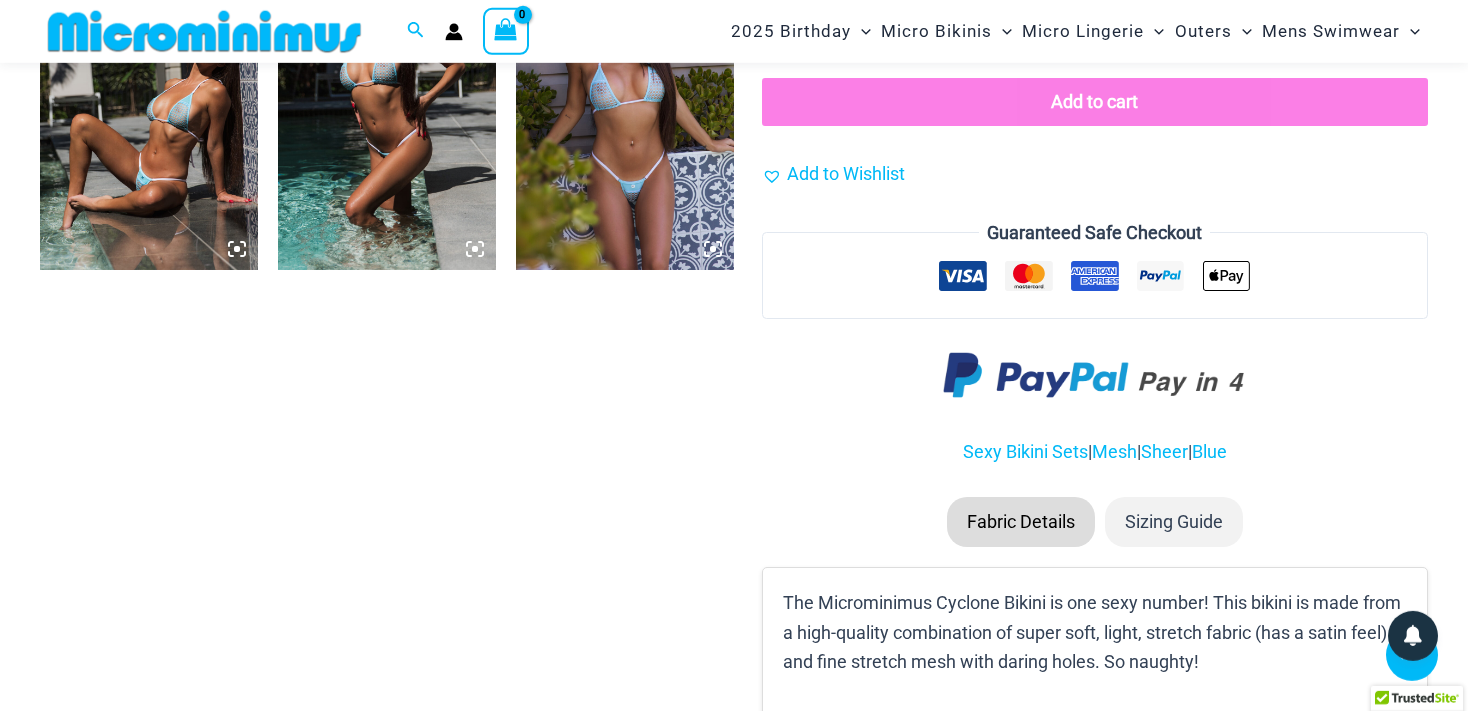 scroll, scrollTop: 1671, scrollLeft: 0, axis: vertical 